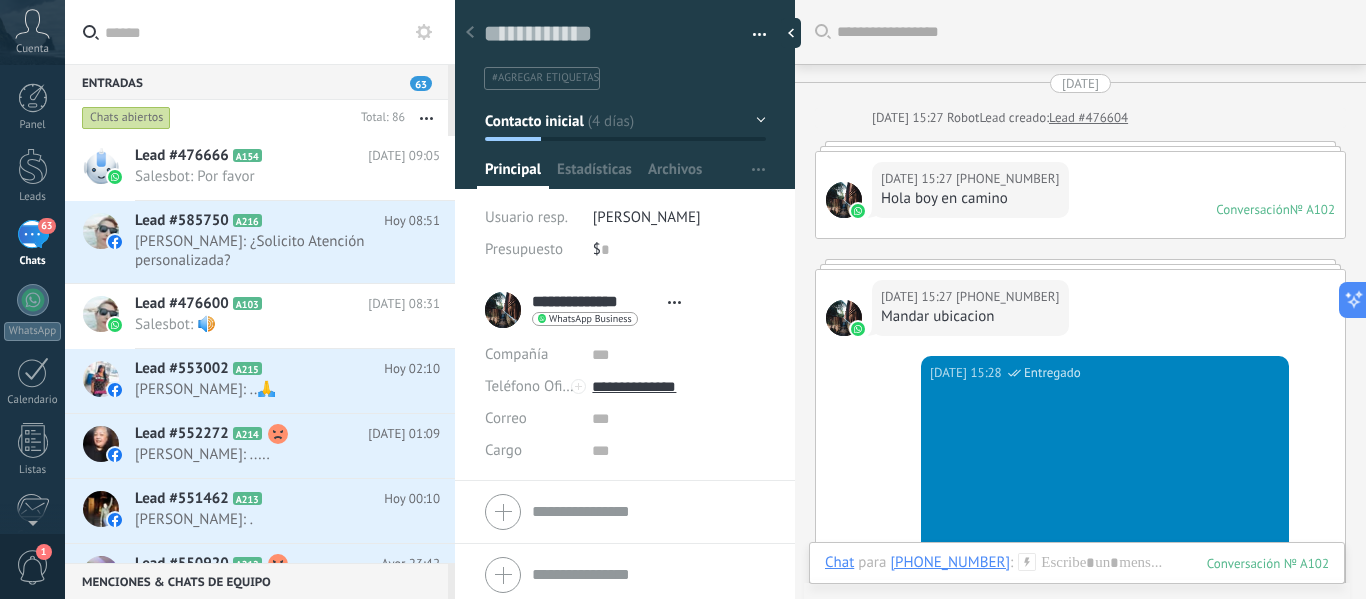 scroll, scrollTop: 0, scrollLeft: 0, axis: both 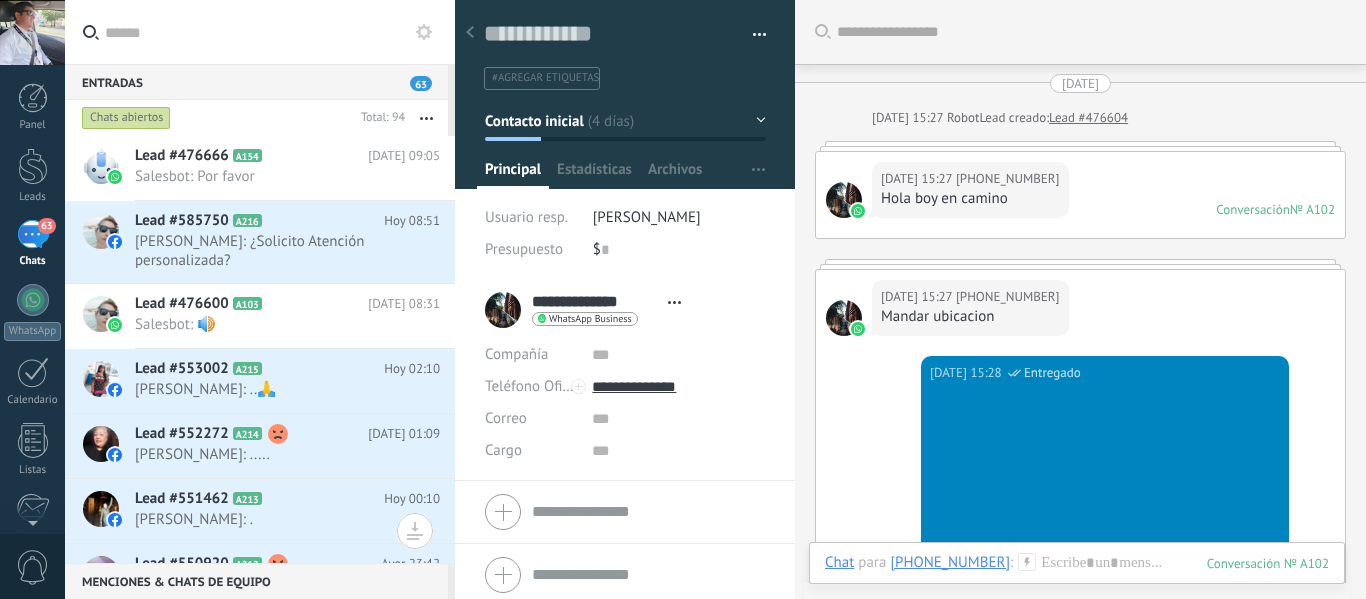 click on "Salesbot: Por favor" at bounding box center [268, 176] 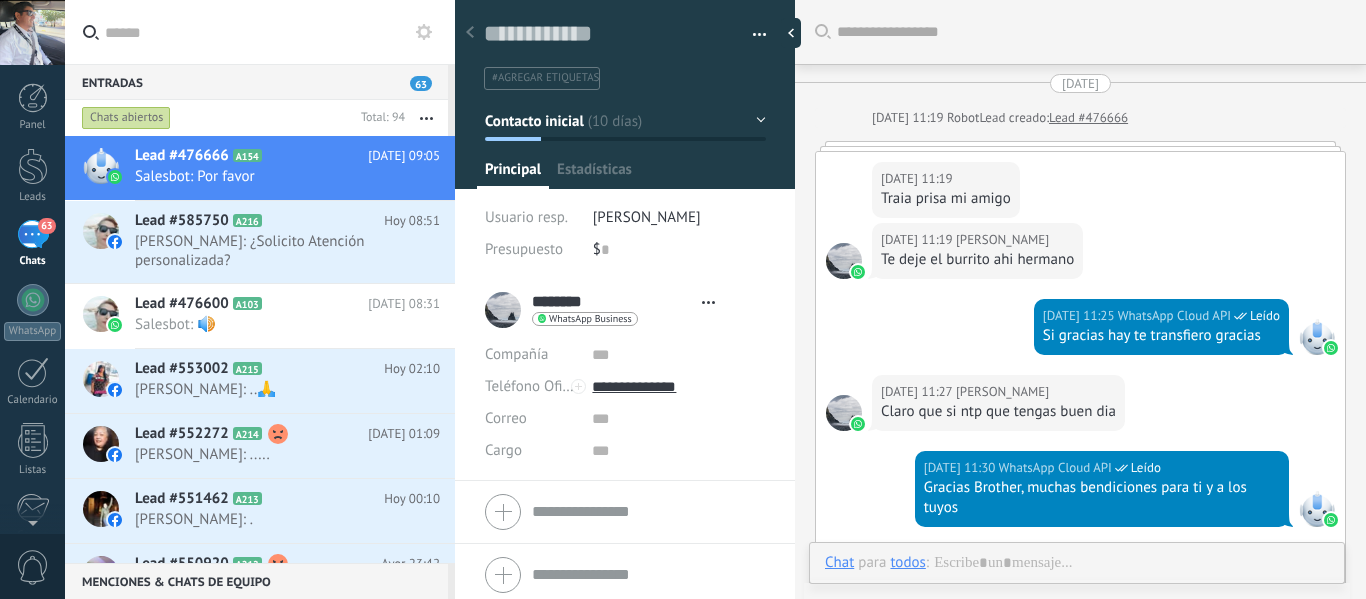 click on "[PERSON_NAME]: ¿Solicito Atención personalizada?" at bounding box center [268, 251] 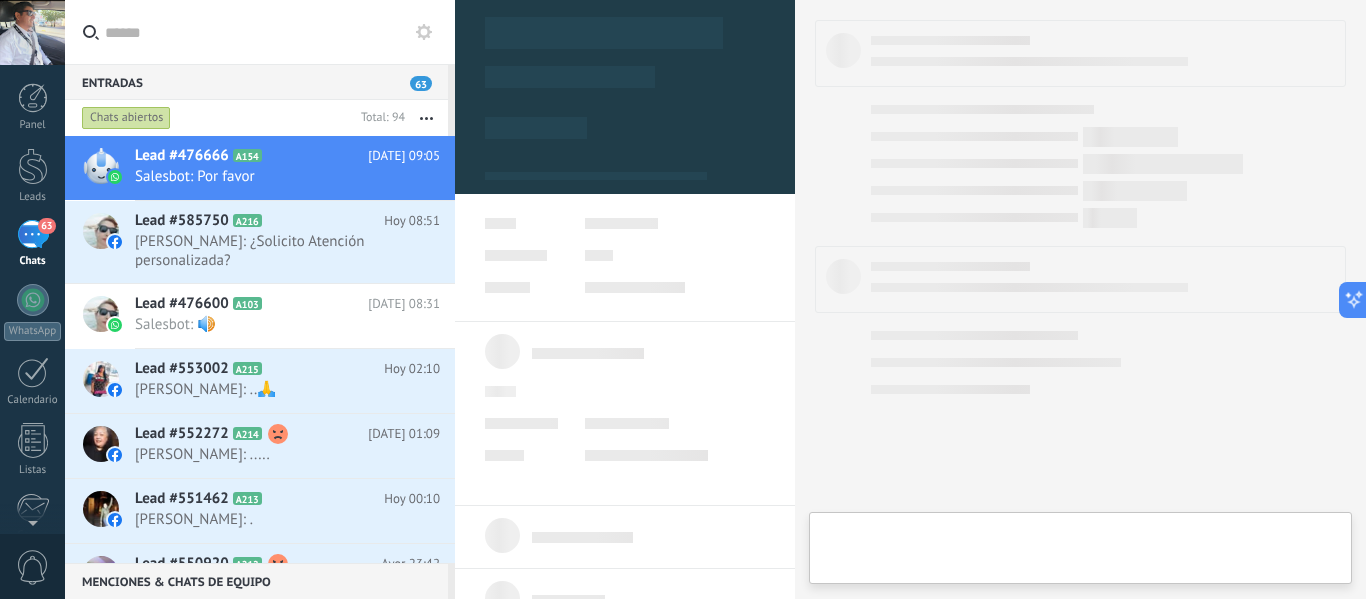 scroll, scrollTop: 0, scrollLeft: 0, axis: both 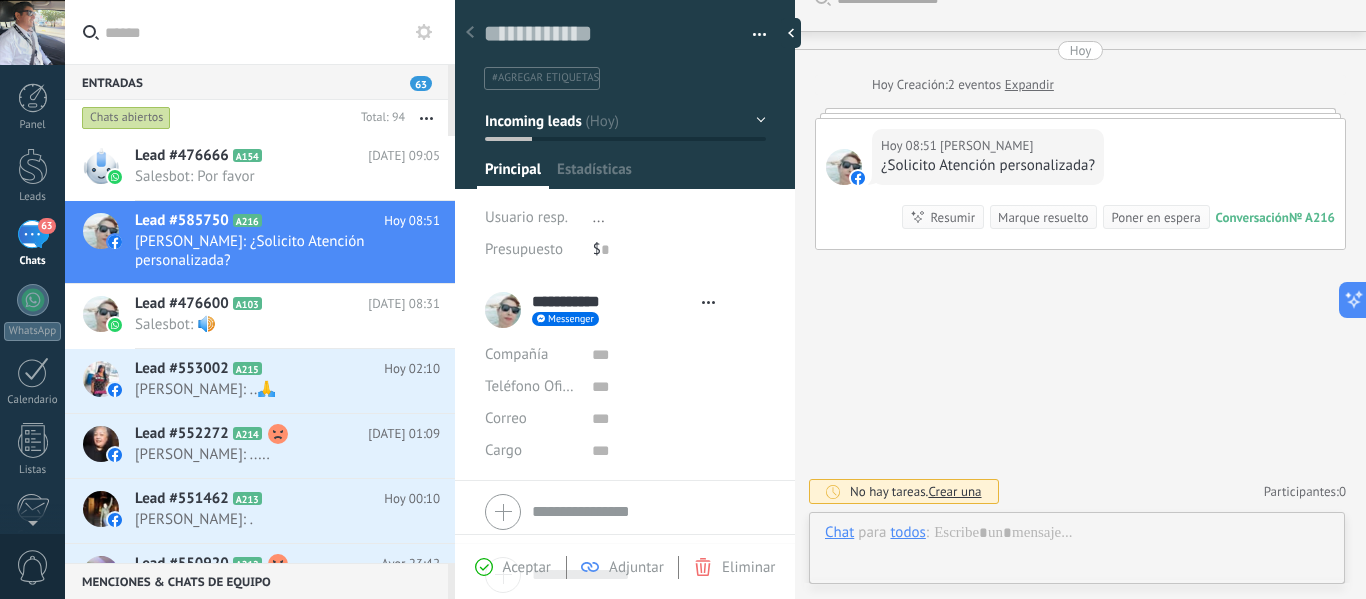 type on "**********" 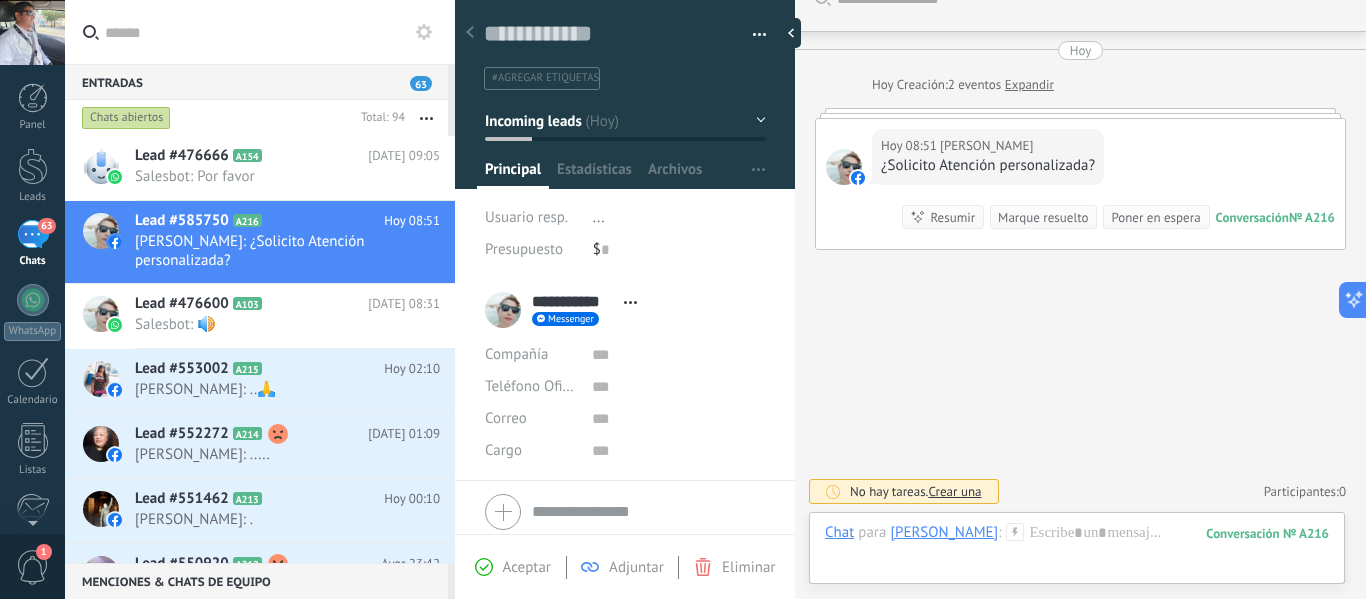 scroll, scrollTop: 30, scrollLeft: 0, axis: vertical 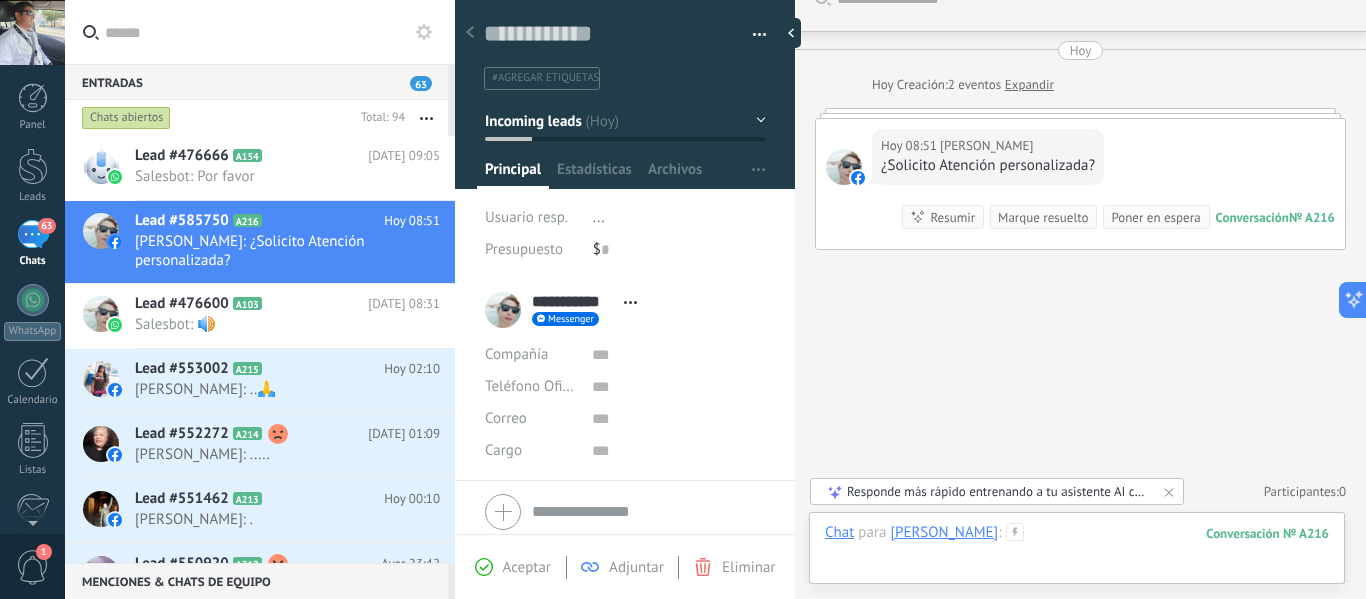 click at bounding box center (1077, 553) 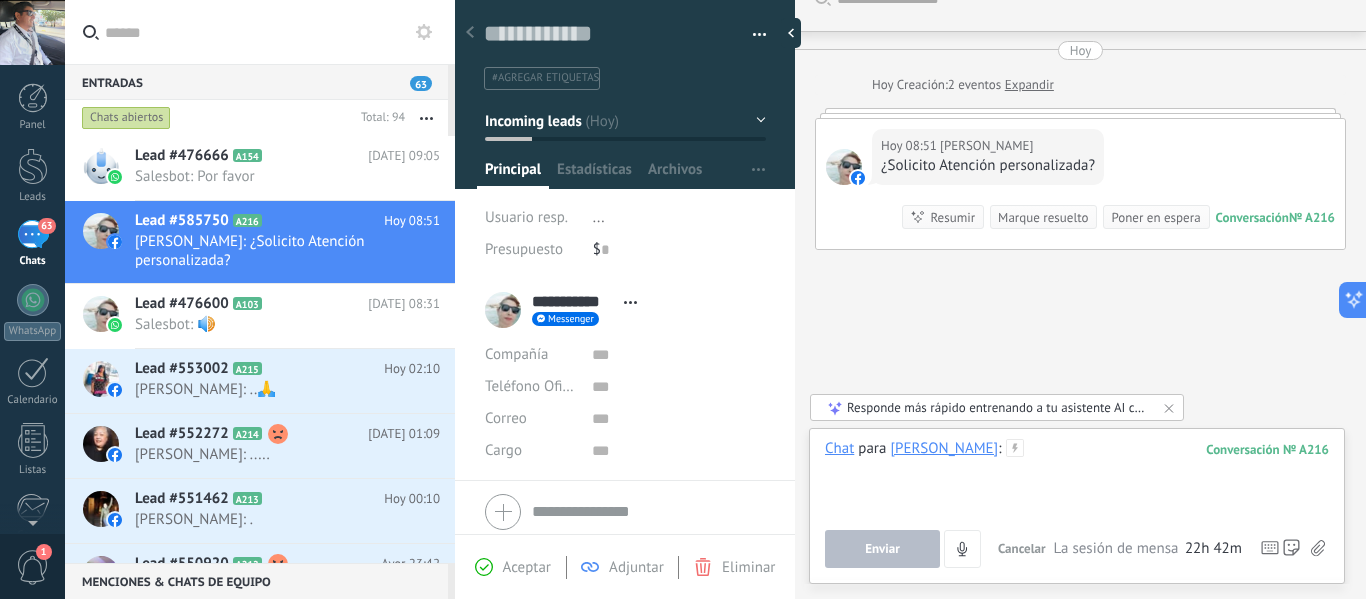 type 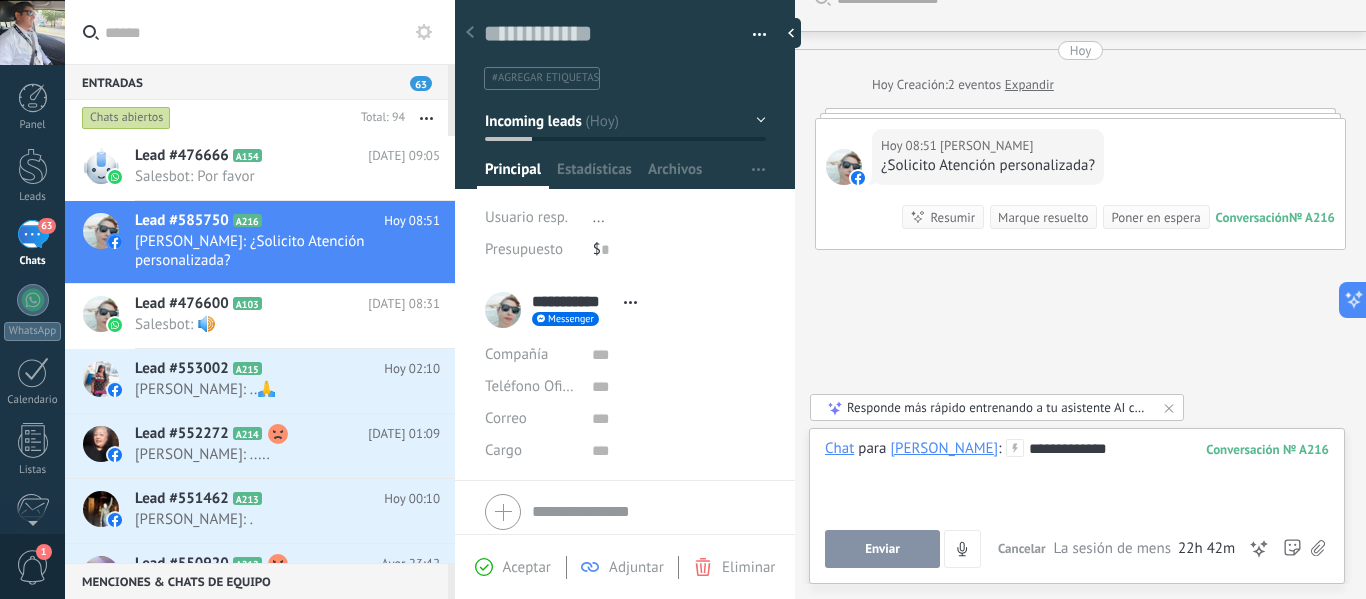 scroll, scrollTop: 0, scrollLeft: 0, axis: both 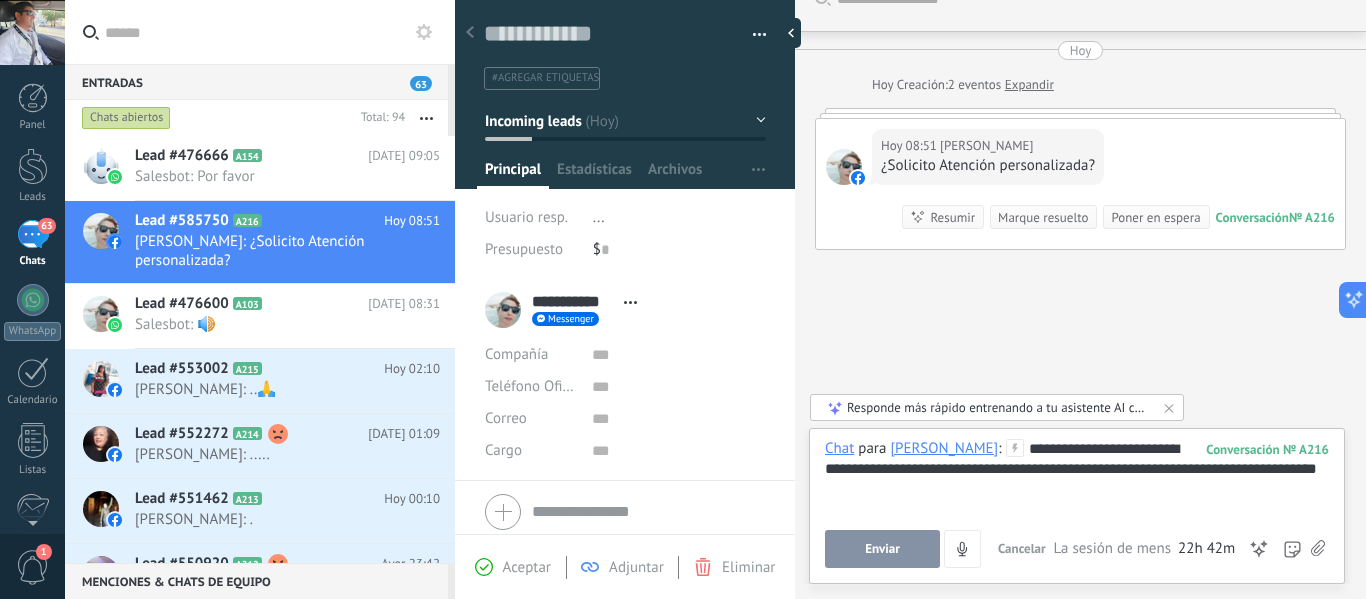 click 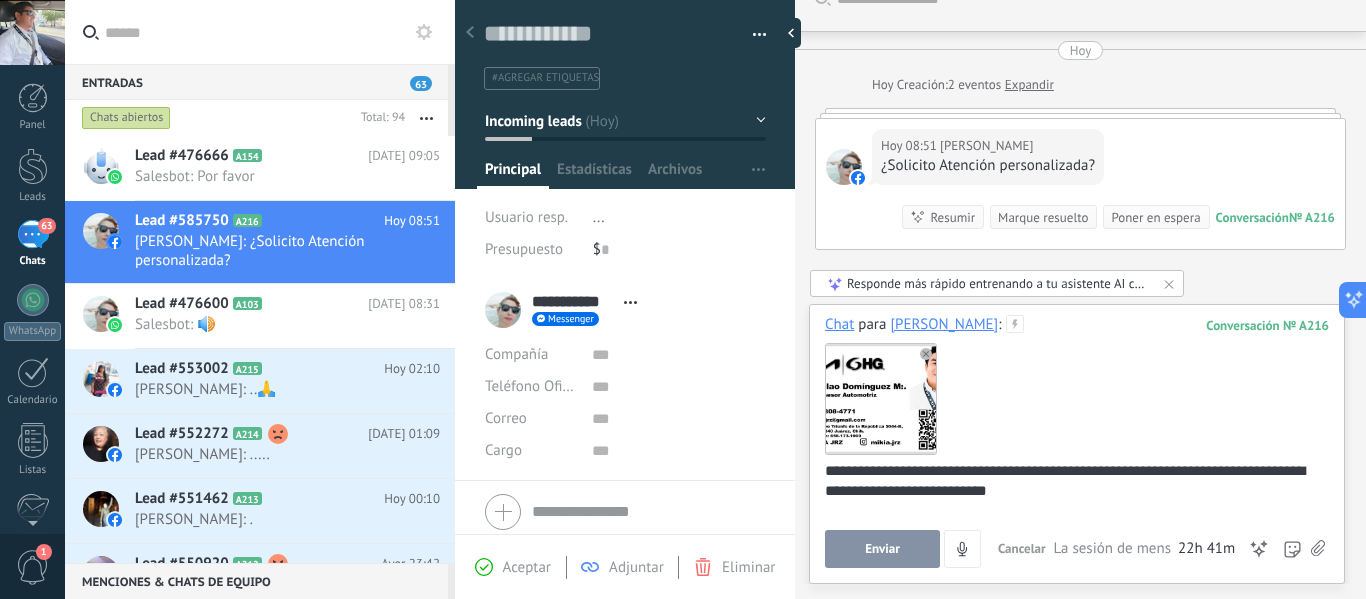click on "**********" at bounding box center (1073, 499) 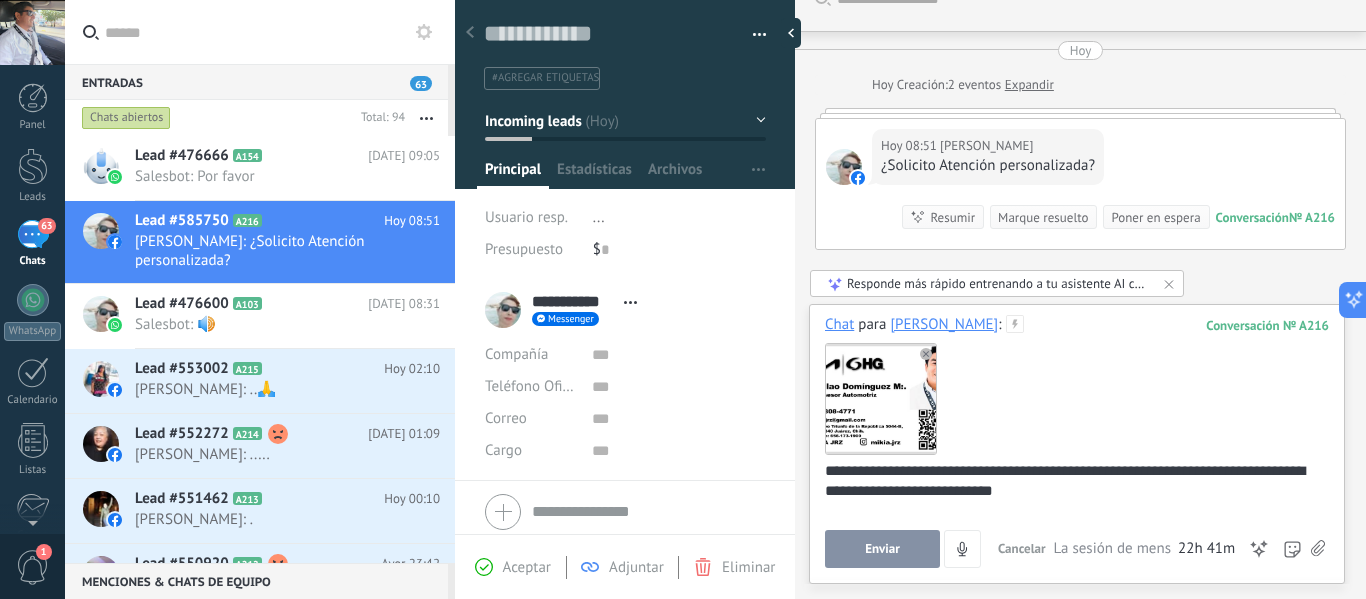 click on "Enviar" at bounding box center (882, 549) 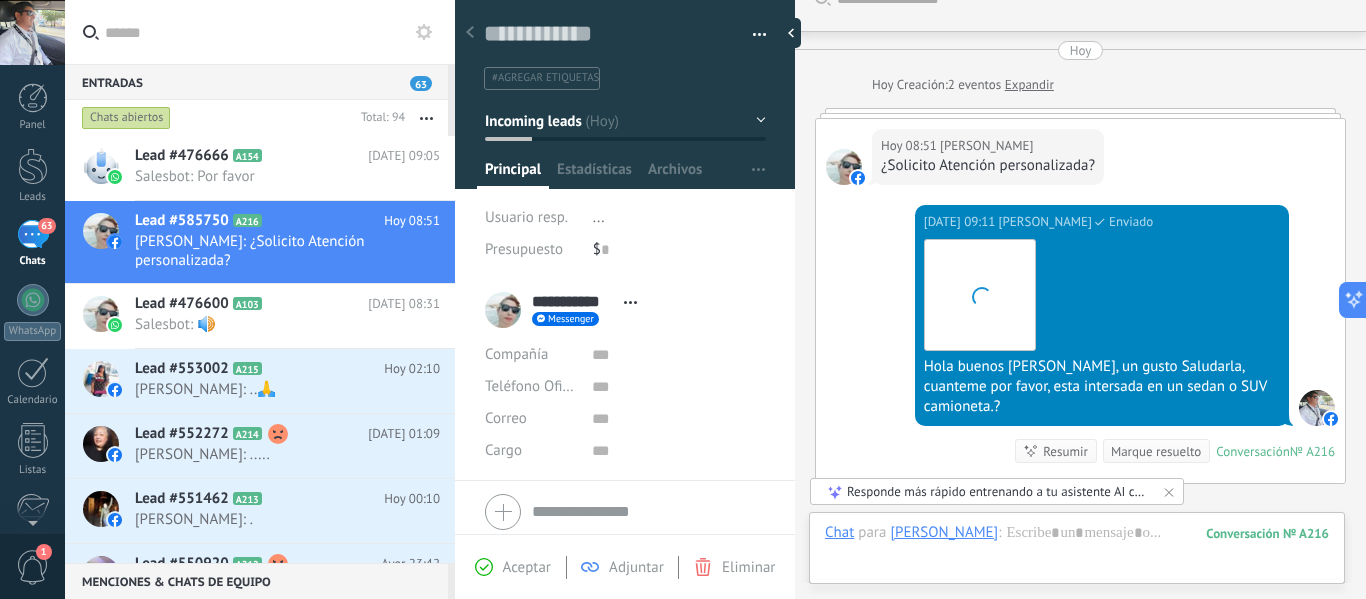 scroll, scrollTop: 267, scrollLeft: 0, axis: vertical 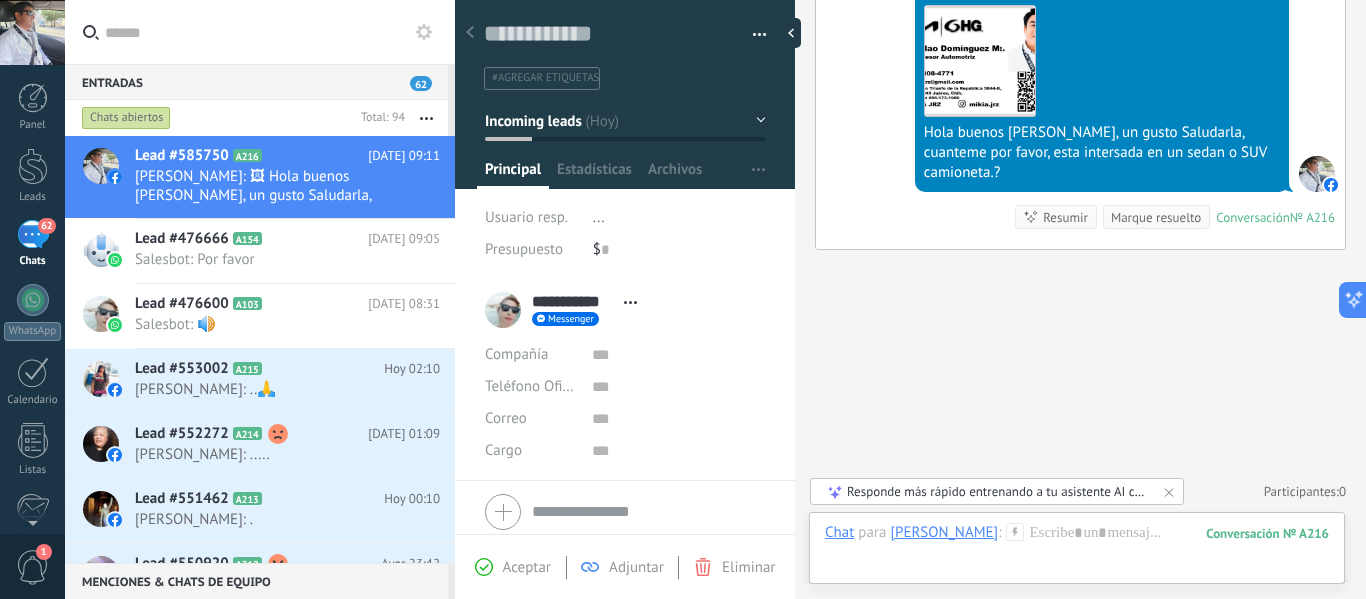 click on "[PERSON_NAME]: ..🙏" at bounding box center (268, 389) 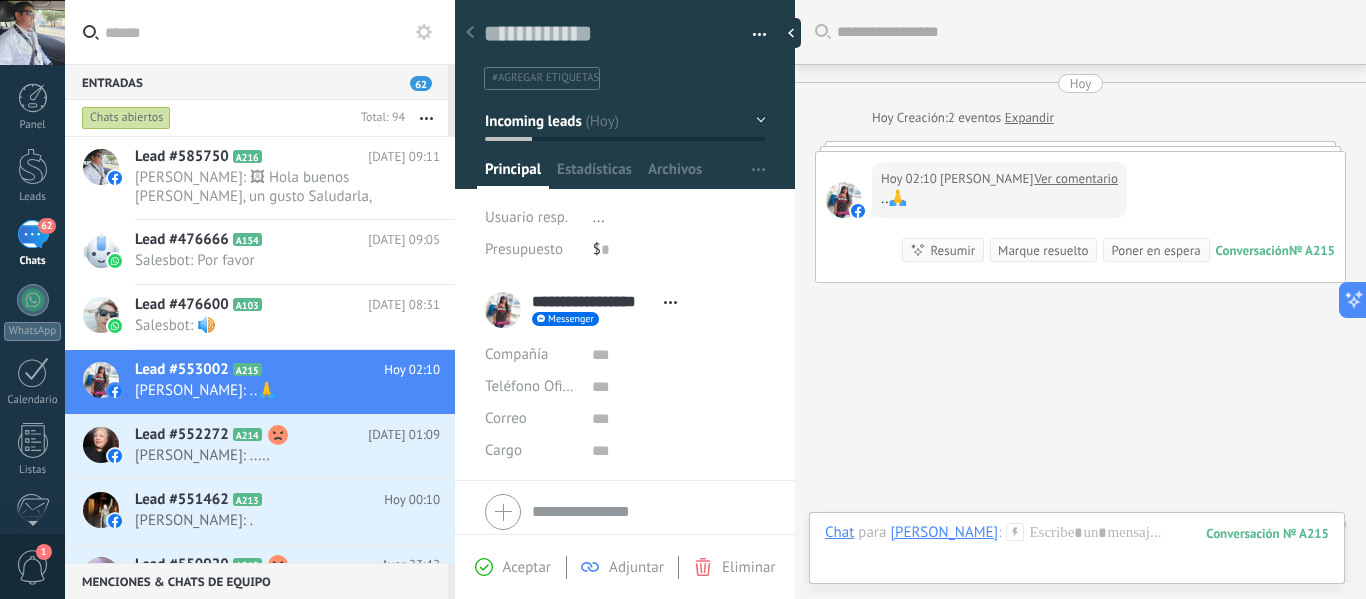 scroll, scrollTop: 201, scrollLeft: 0, axis: vertical 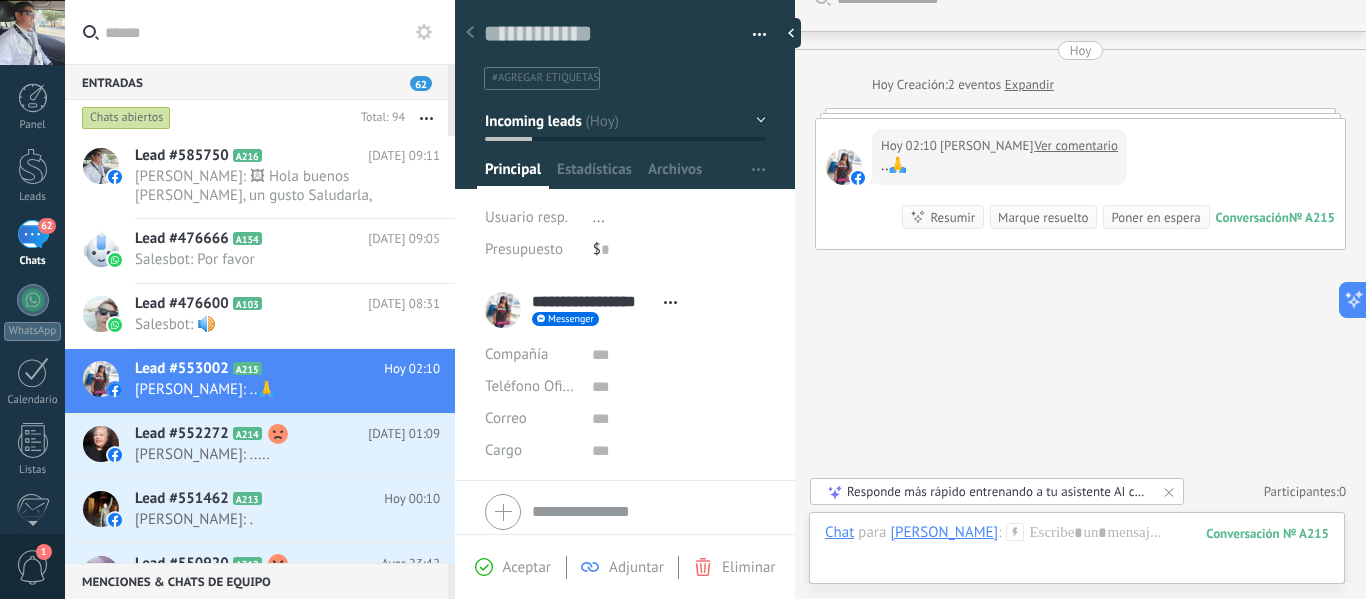 click on "[PERSON_NAME]: 🖼 Hola buenos [PERSON_NAME], un gusto Saludarla, cuanteme por favor, esta intersada en un sedan o SUV camioneta.?" at bounding box center [268, 186] 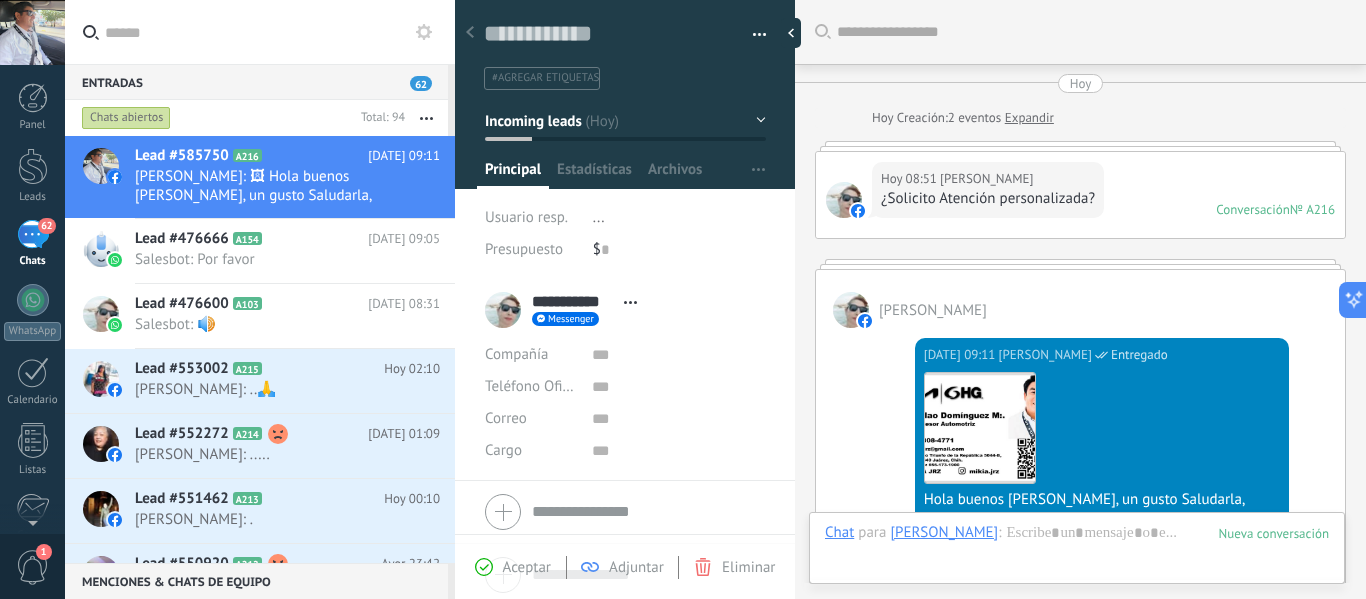 scroll, scrollTop: 139, scrollLeft: 0, axis: vertical 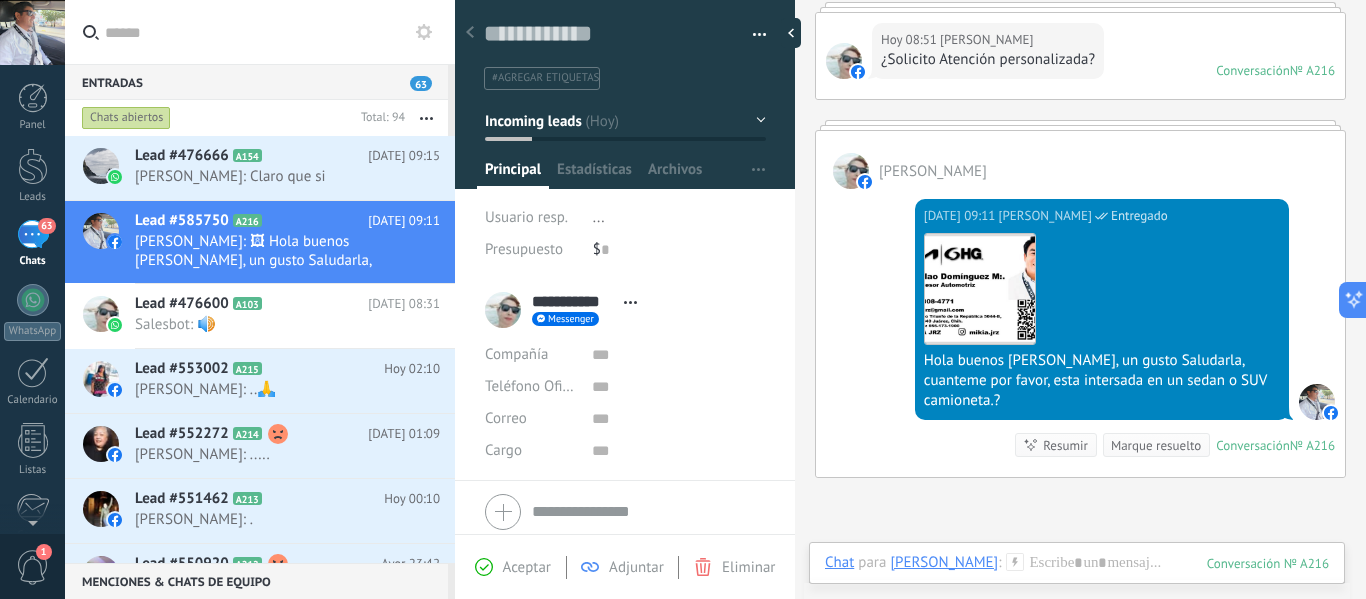click on "Lead #476666" at bounding box center [182, 156] 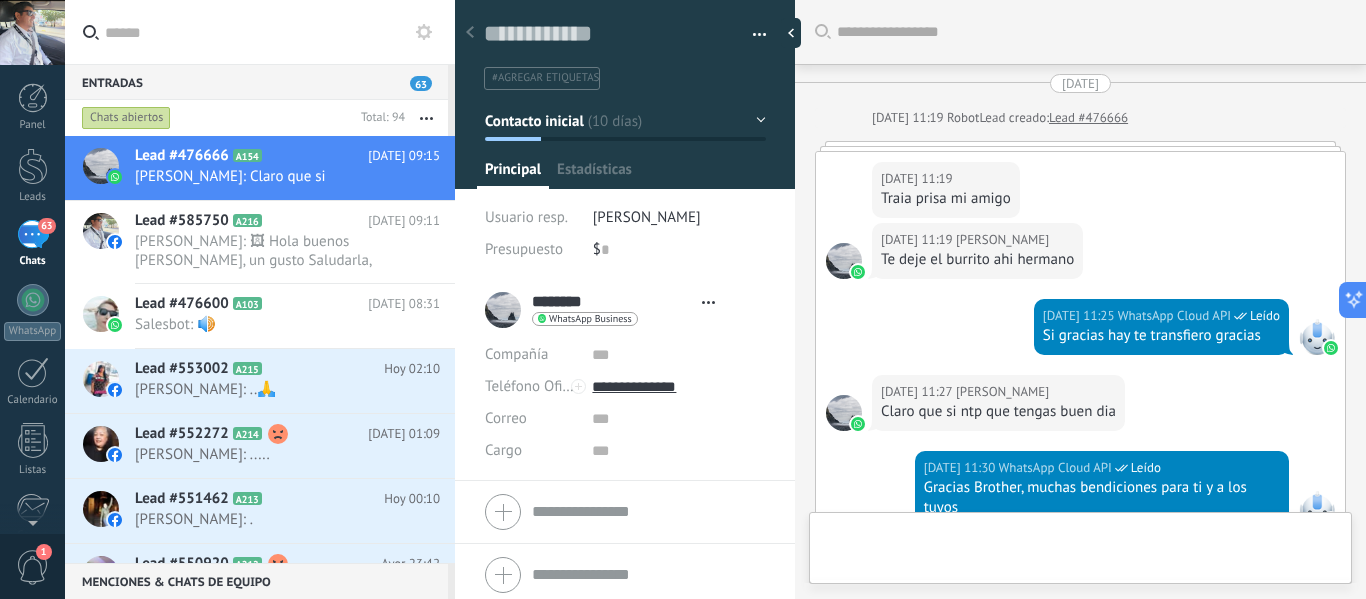 type on "**********" 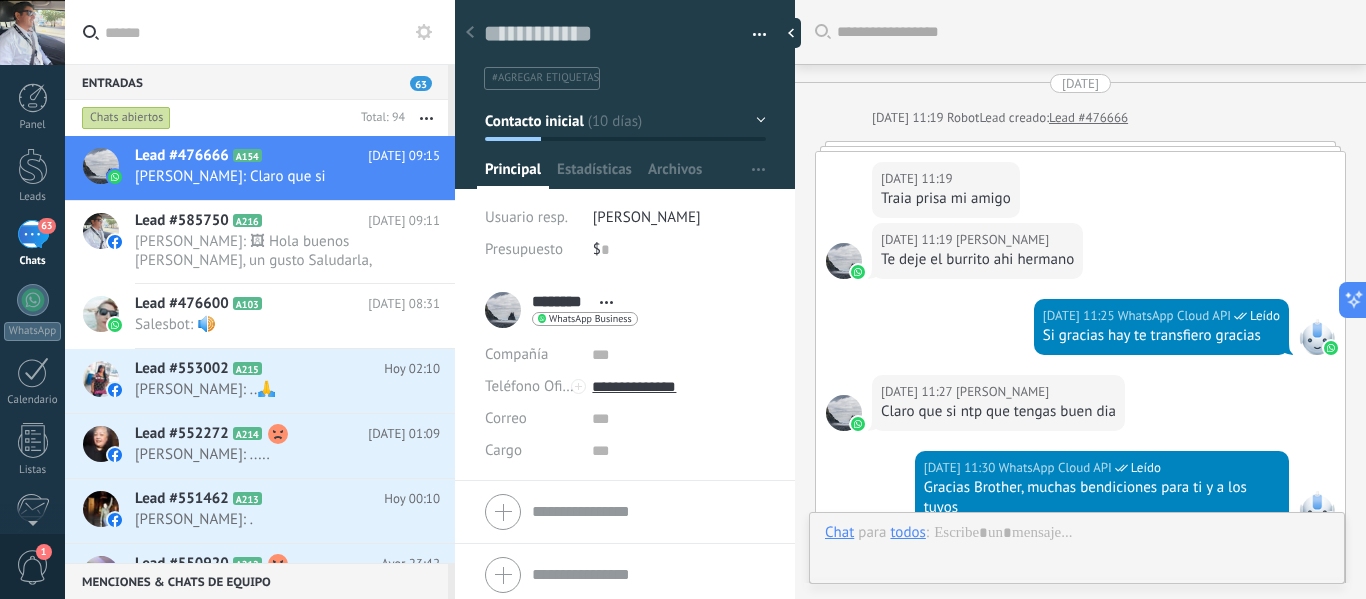 scroll, scrollTop: 30, scrollLeft: 0, axis: vertical 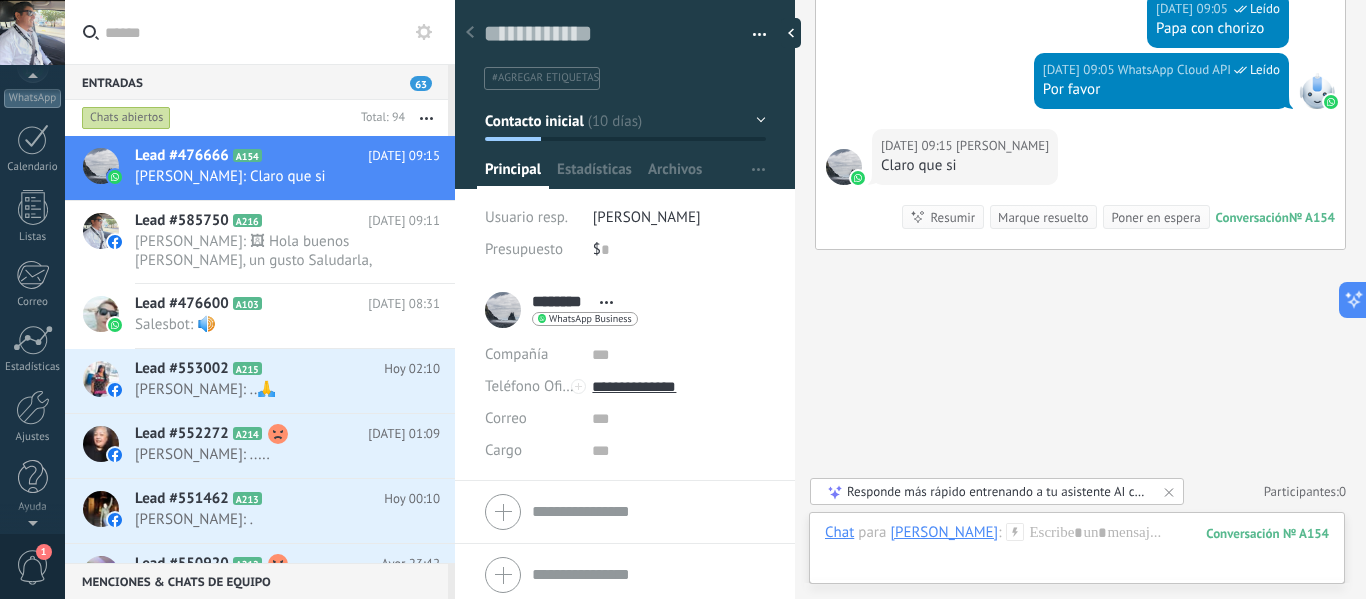 click at bounding box center (33, 407) 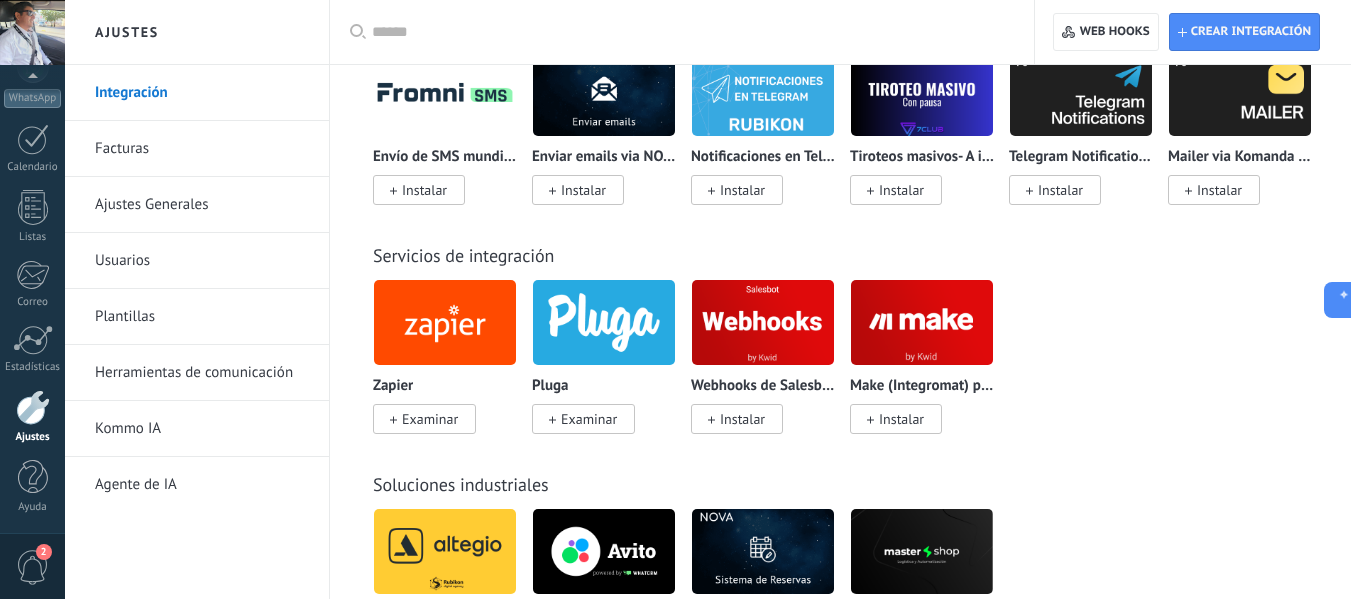 scroll, scrollTop: 4100, scrollLeft: 0, axis: vertical 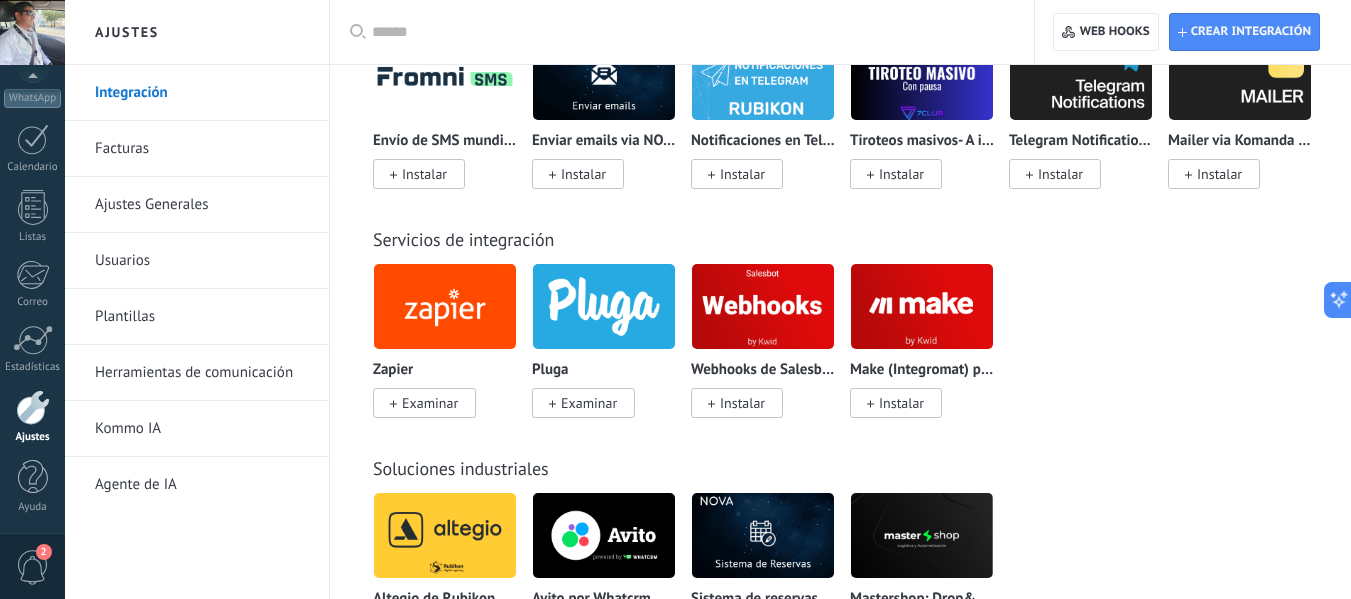 click at bounding box center (689, 32) 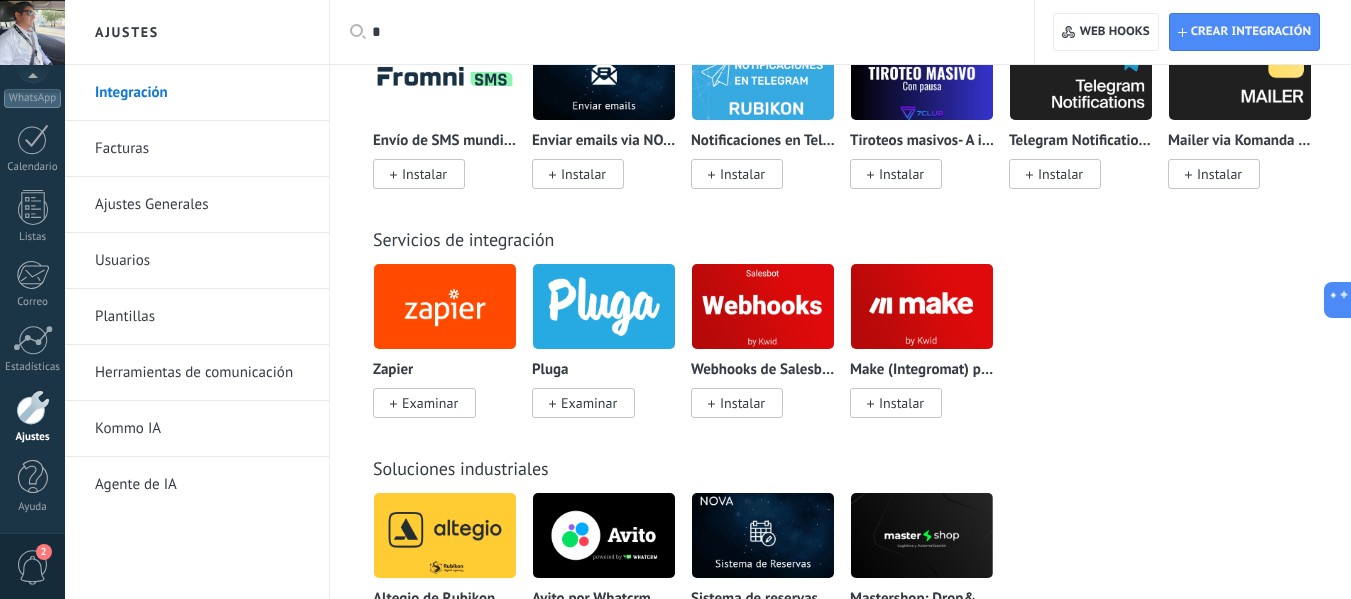 scroll, scrollTop: 0, scrollLeft: 0, axis: both 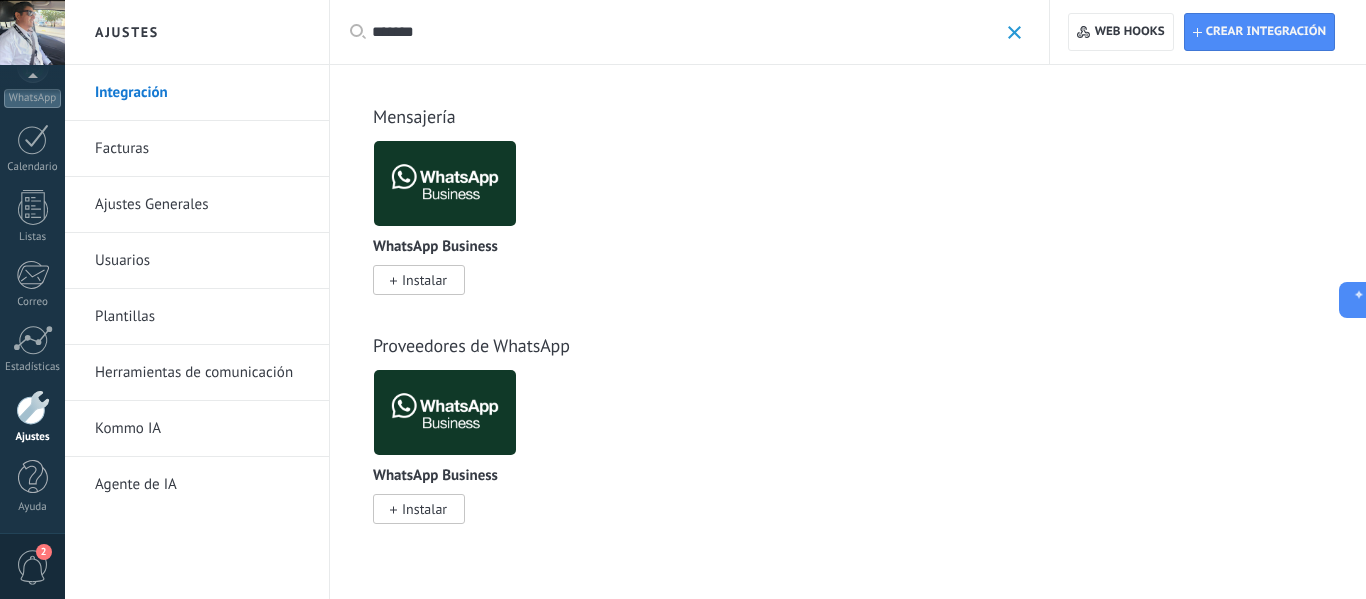drag, startPoint x: 360, startPoint y: 246, endPoint x: 508, endPoint y: 250, distance: 148.05405 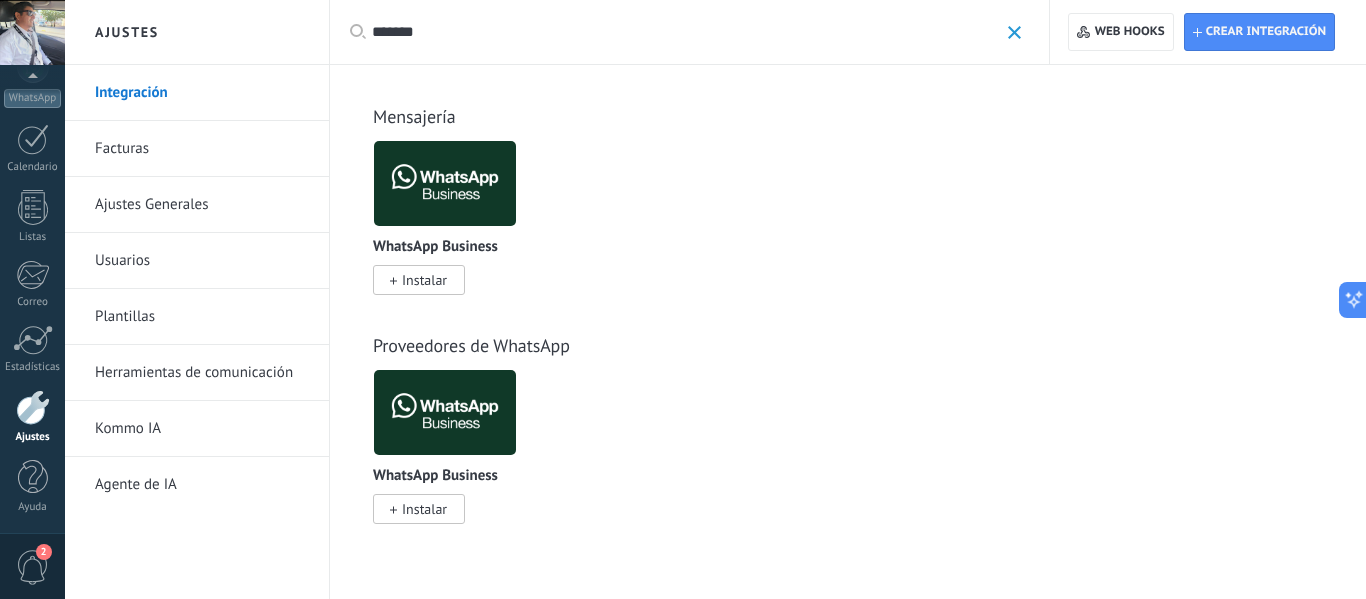 drag, startPoint x: 550, startPoint y: 243, endPoint x: 365, endPoint y: 245, distance: 185.0108 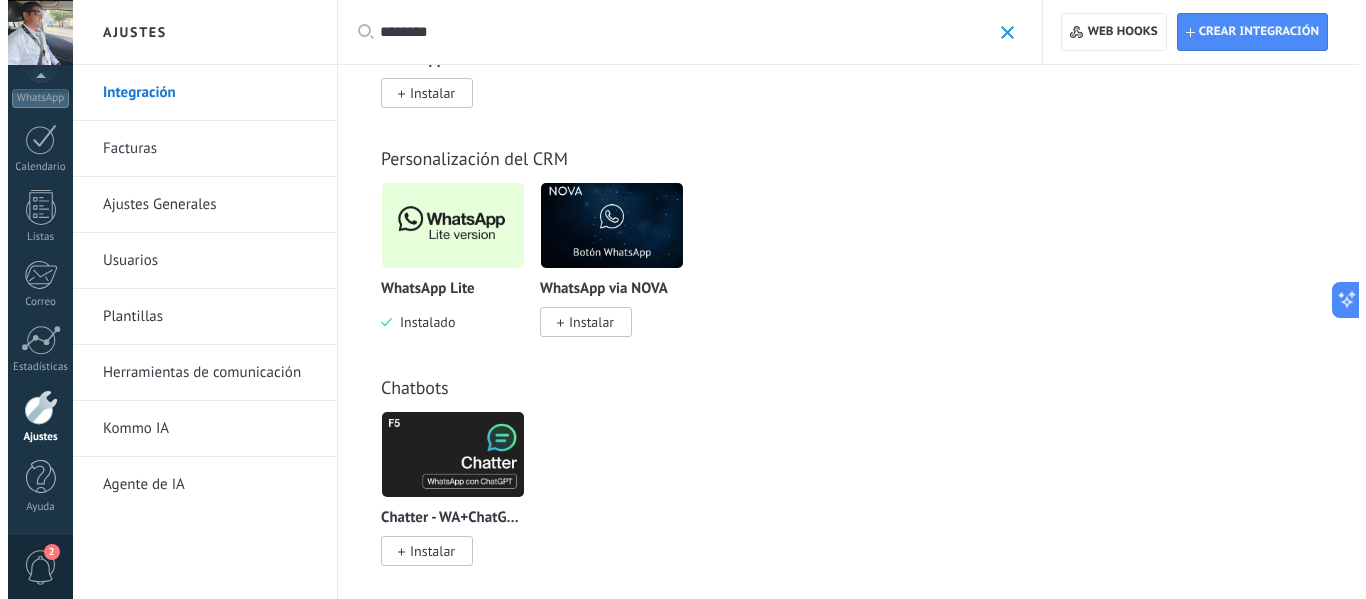 scroll, scrollTop: 600, scrollLeft: 0, axis: vertical 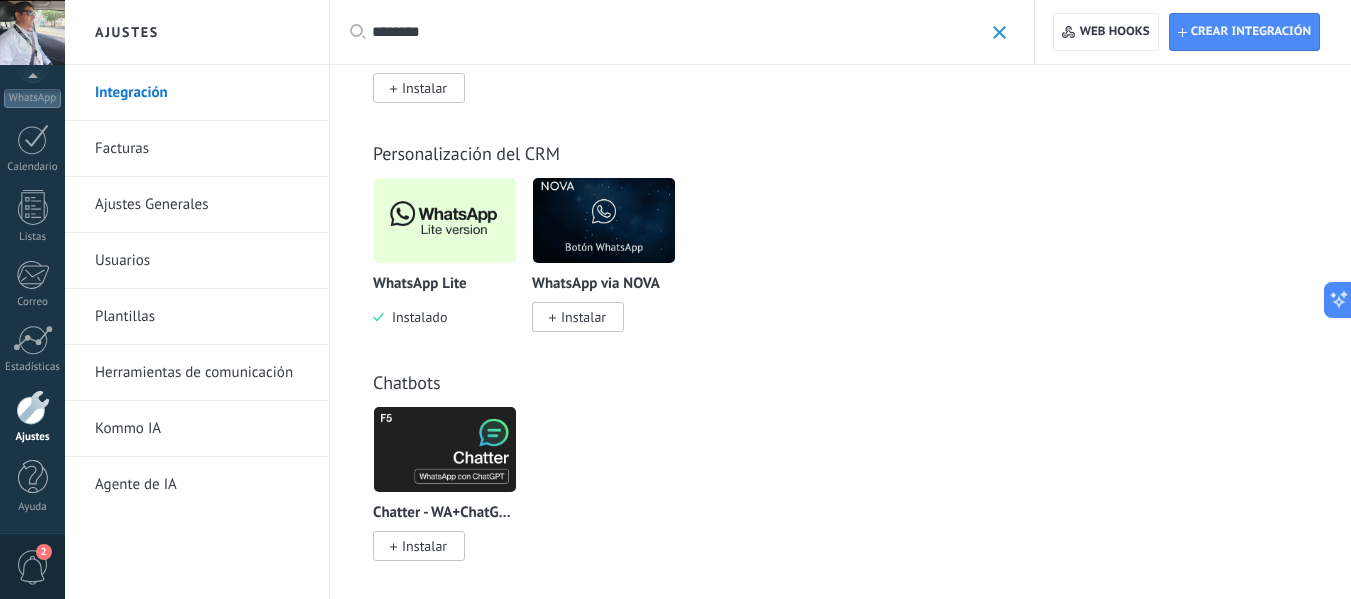 type on "********" 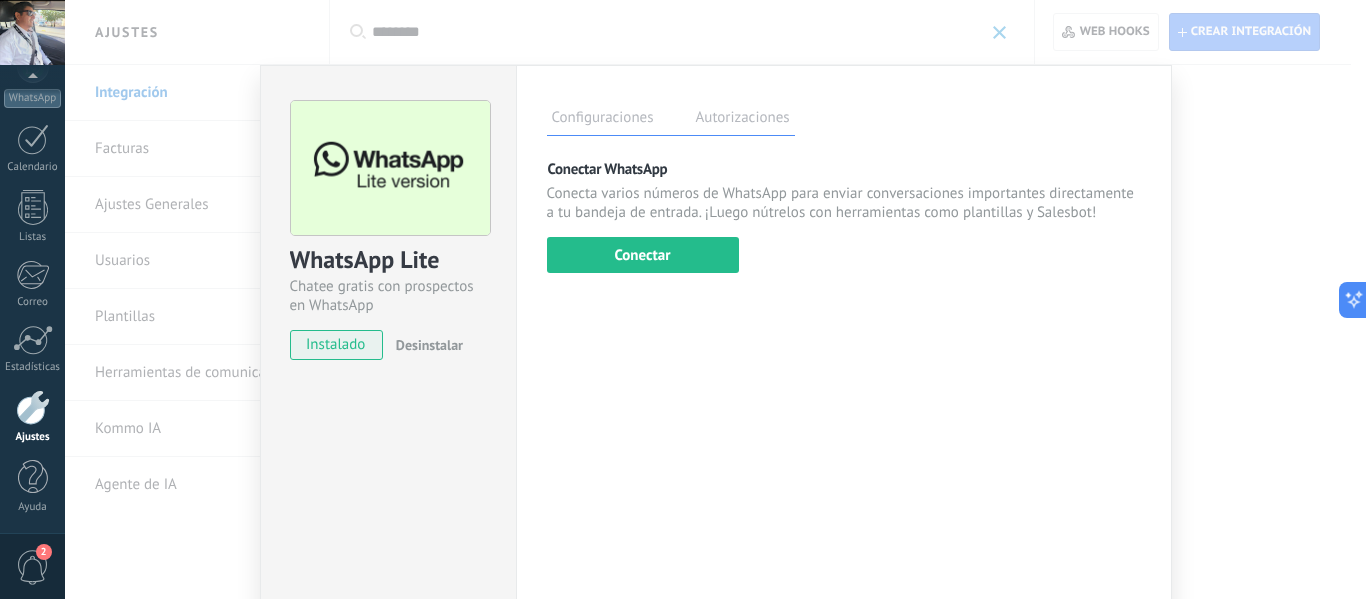 click on "Configuraciones Autorizaciones Esta pestaña registra a los usuarios que han concedido acceso a las integración a esta cuenta. Si deseas remover la posibilidad que un usuario pueda enviar solicitudes a la cuenta en nombre de esta integración, puedes revocar el acceso. Si el acceso a todos los usuarios es revocado, la integración dejará de funcionar. Esta aplicacion está instalada, pero nadie le ha dado acceso aun. Más de 2 mil millones de personas utilizan activamente WhatsApp para conectarse con amigos, familiares y empresas. Esta integración agrega el chat más popular a tu arsenal de comunicación: captura automáticamente leads desde los mensajes entrantes, comparte el acceso al chat con todo tu equipo y potencia todo con las herramientas integradas de Kommo, como el botón de compromiso y Salesbot. más _:  Guardar Conectar WhatsApp Conectar
Usa tu teléfono al menos  una vez en 14 días  , para permanecer conectado." at bounding box center (844, 362) 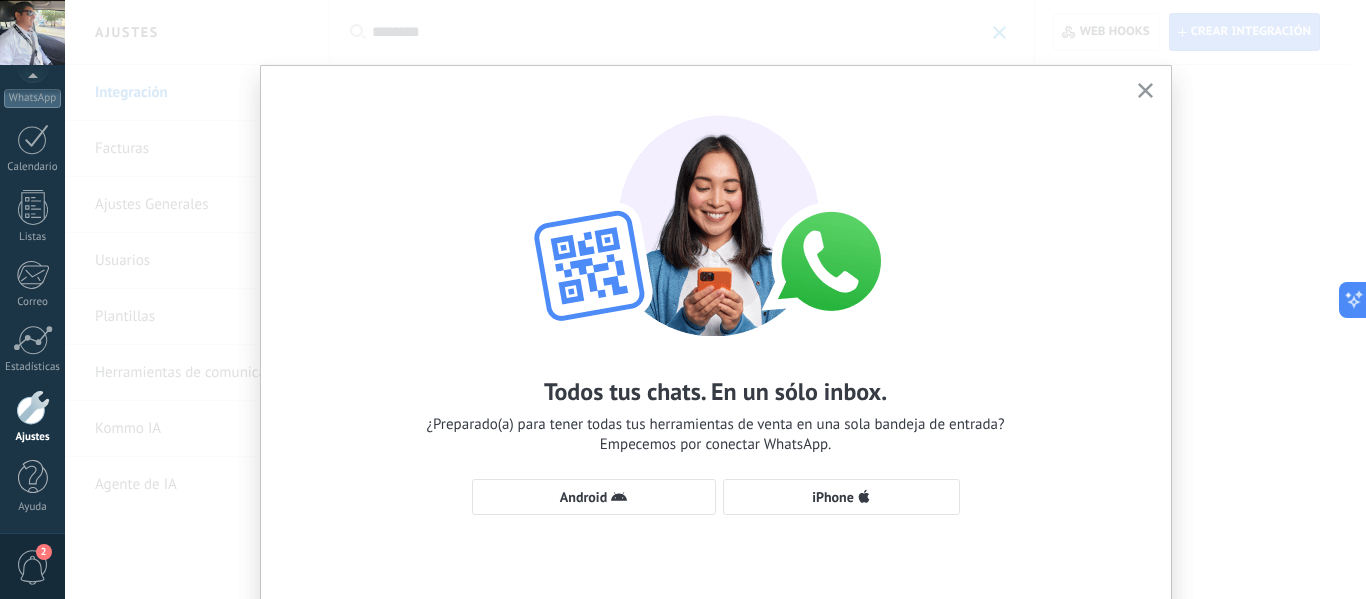 scroll, scrollTop: 91, scrollLeft: 0, axis: vertical 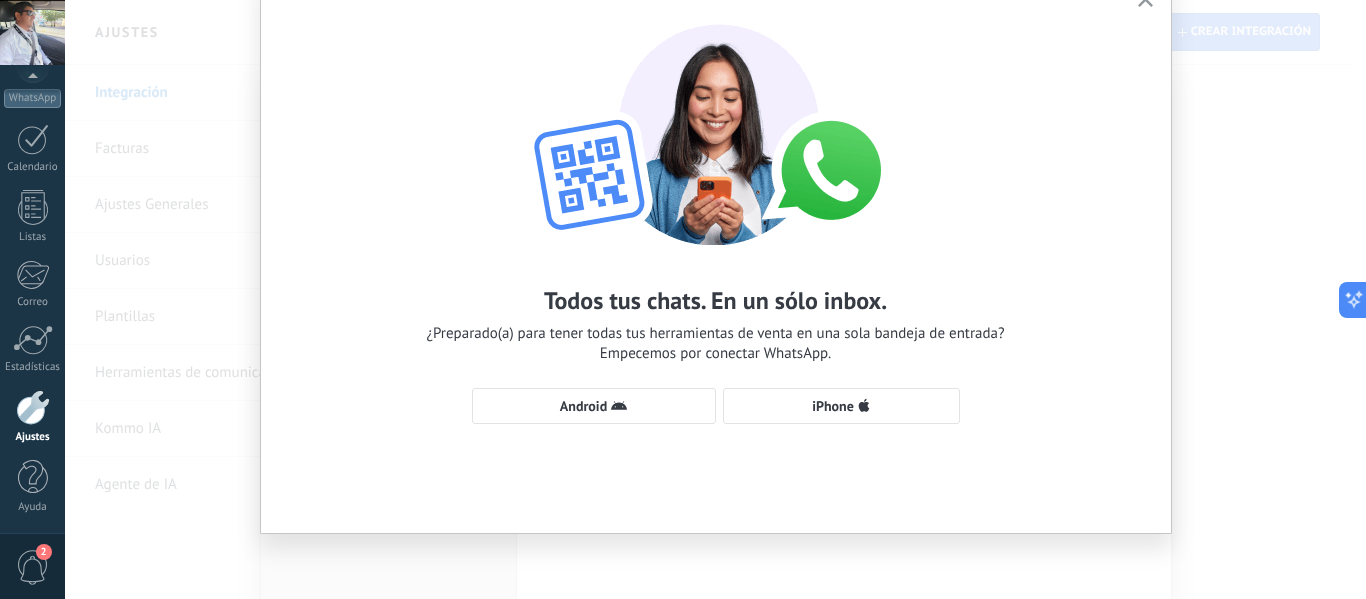 click on "Android" at bounding box center [583, 406] 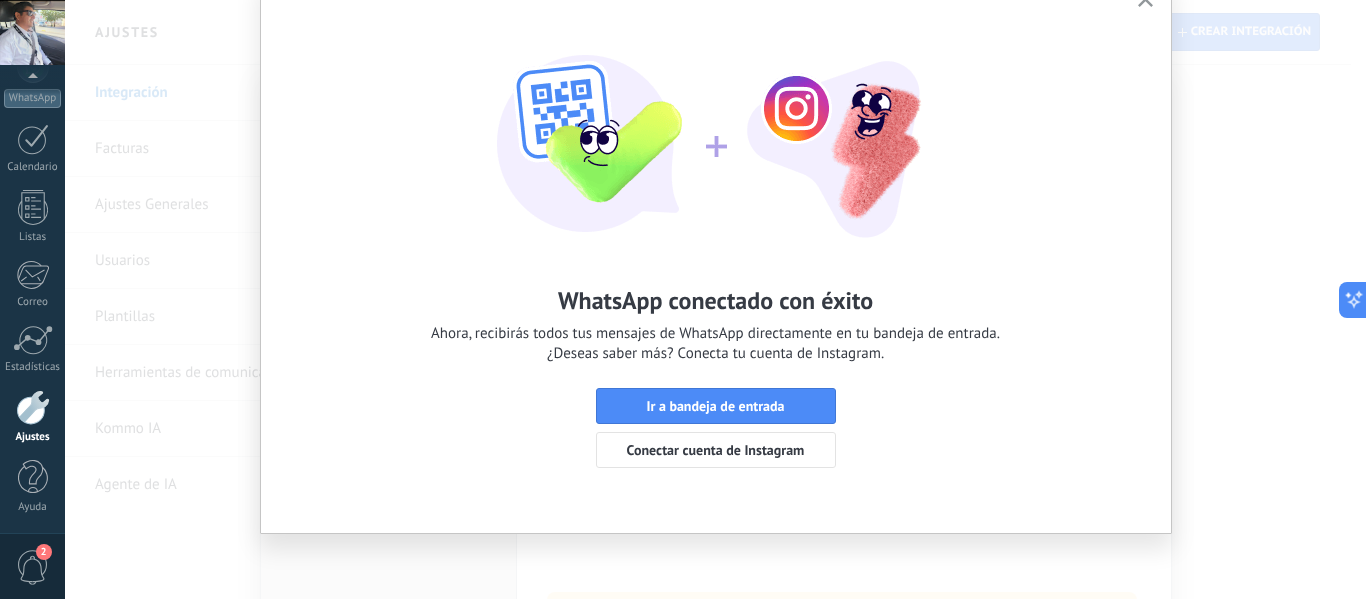 click on "Ir a bandeja de entrada" at bounding box center (715, 406) 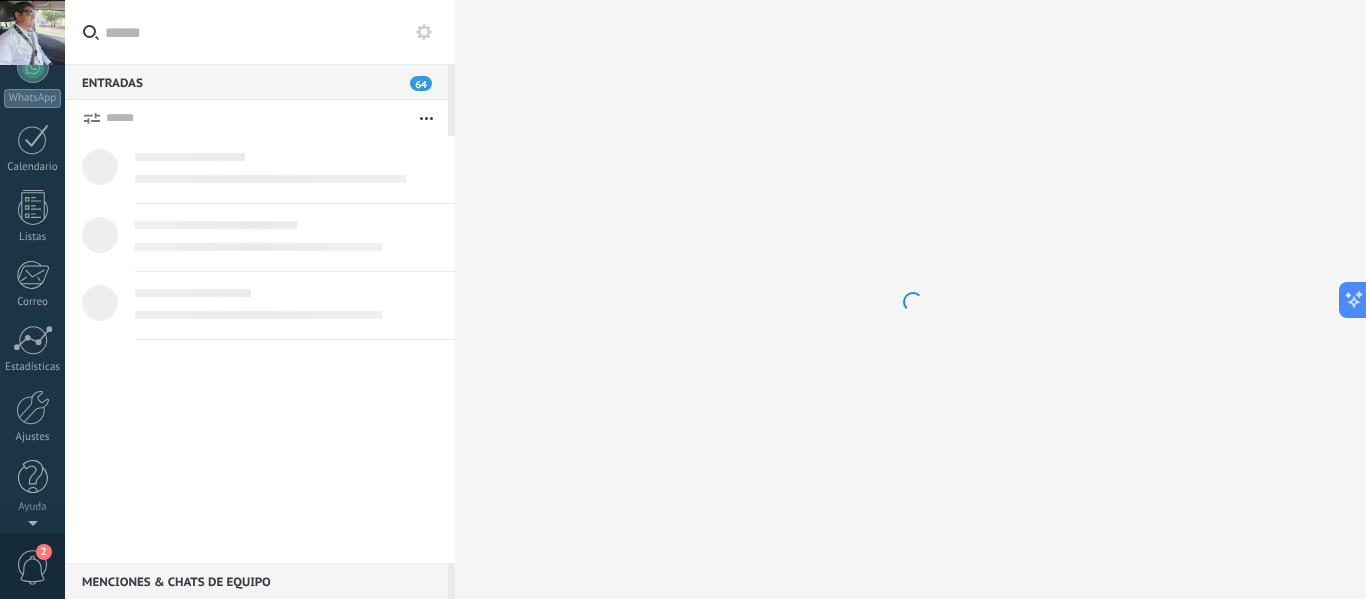 scroll, scrollTop: 0, scrollLeft: 0, axis: both 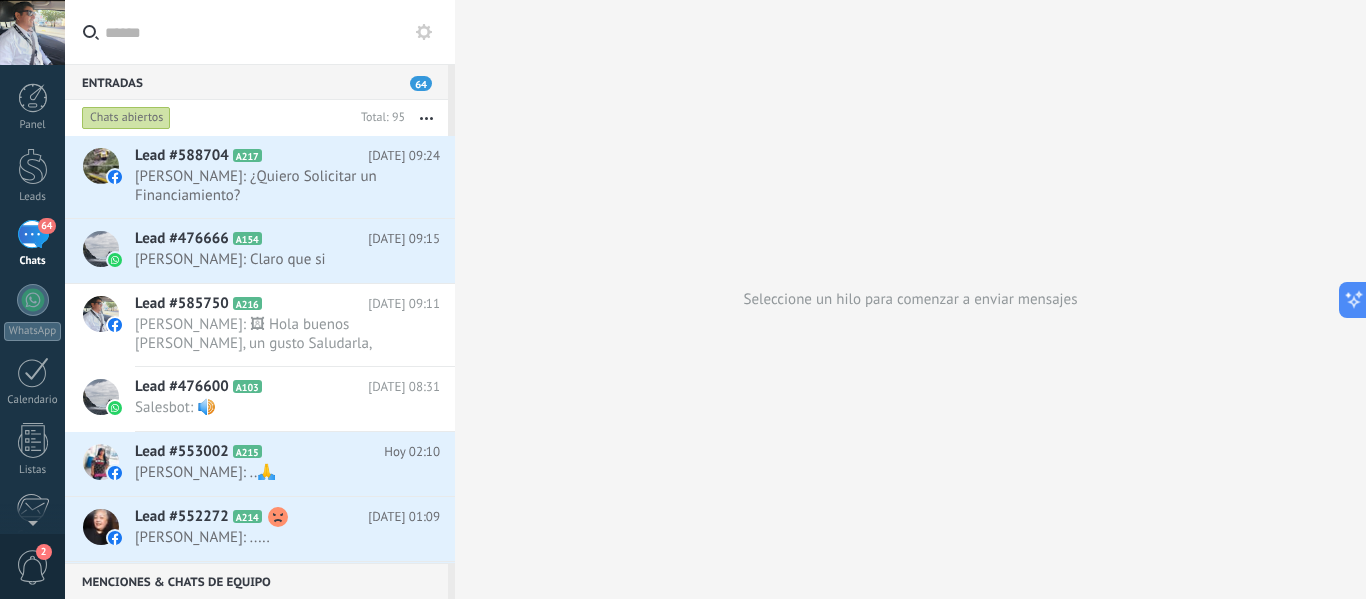 click on "[PERSON_NAME]: ¿Quiero Solicitar un Financiamiento?" at bounding box center (268, 186) 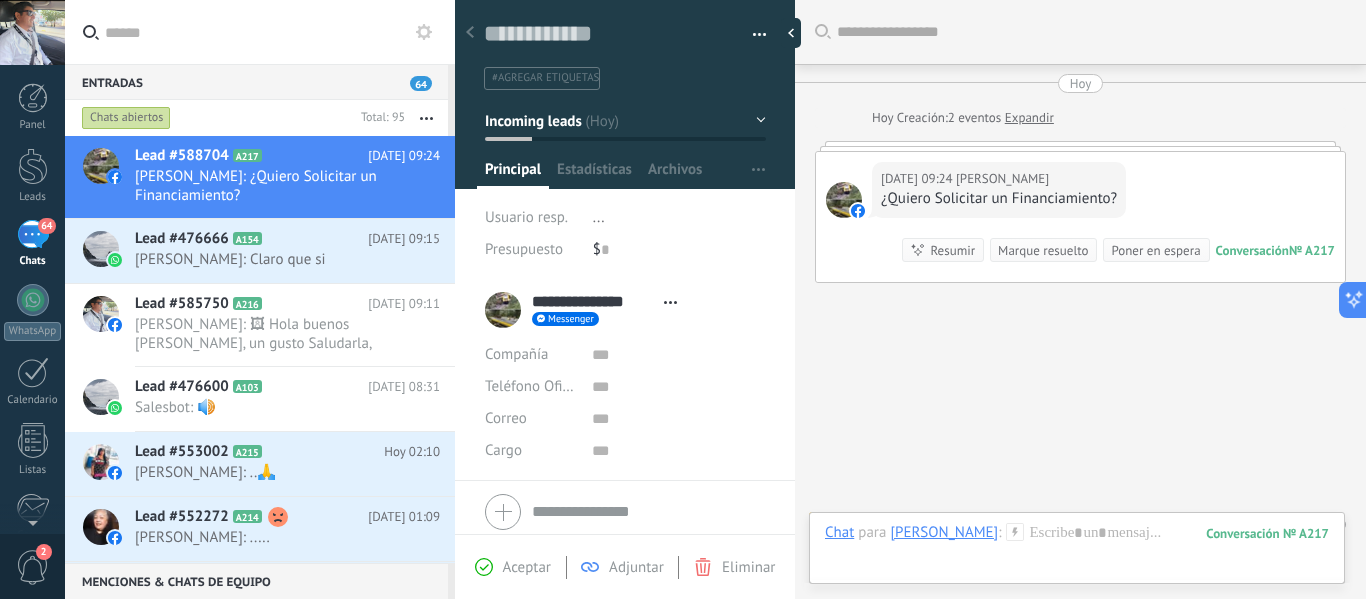 scroll, scrollTop: 33, scrollLeft: 0, axis: vertical 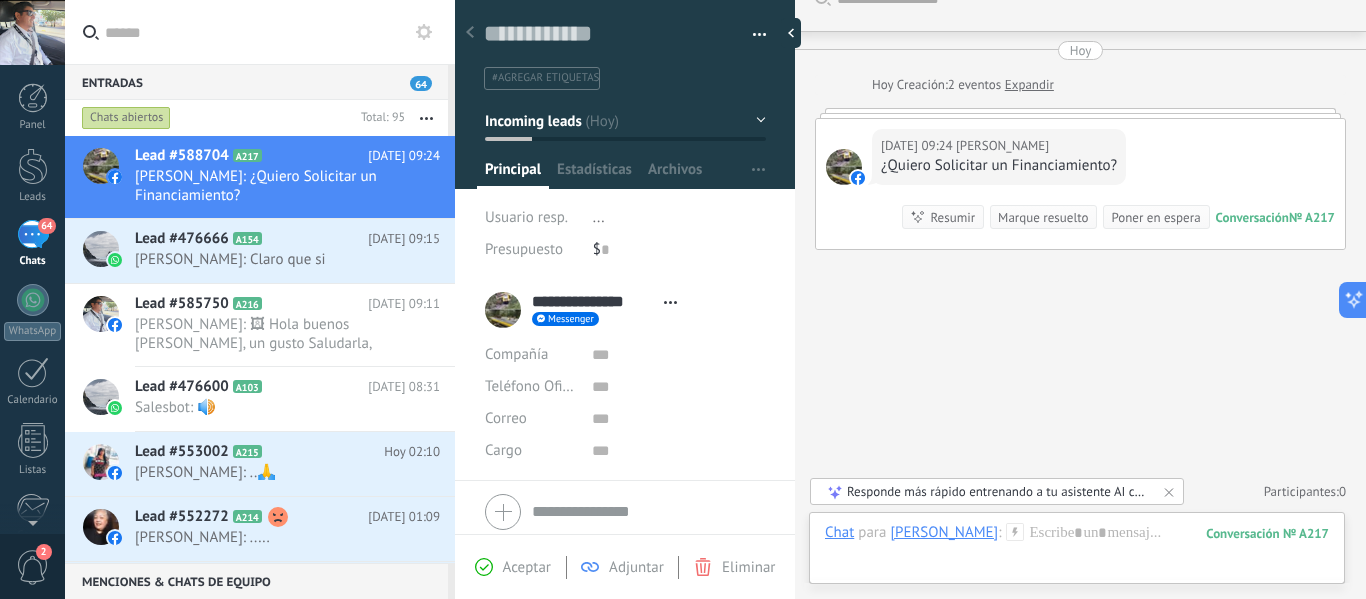 click on "[PERSON_NAME]: 🖼 Hola buenos [PERSON_NAME], un gusto Saludarla, cuanteme por favor, esta intersada en un sedan o SUV camioneta.?" at bounding box center (268, 334) 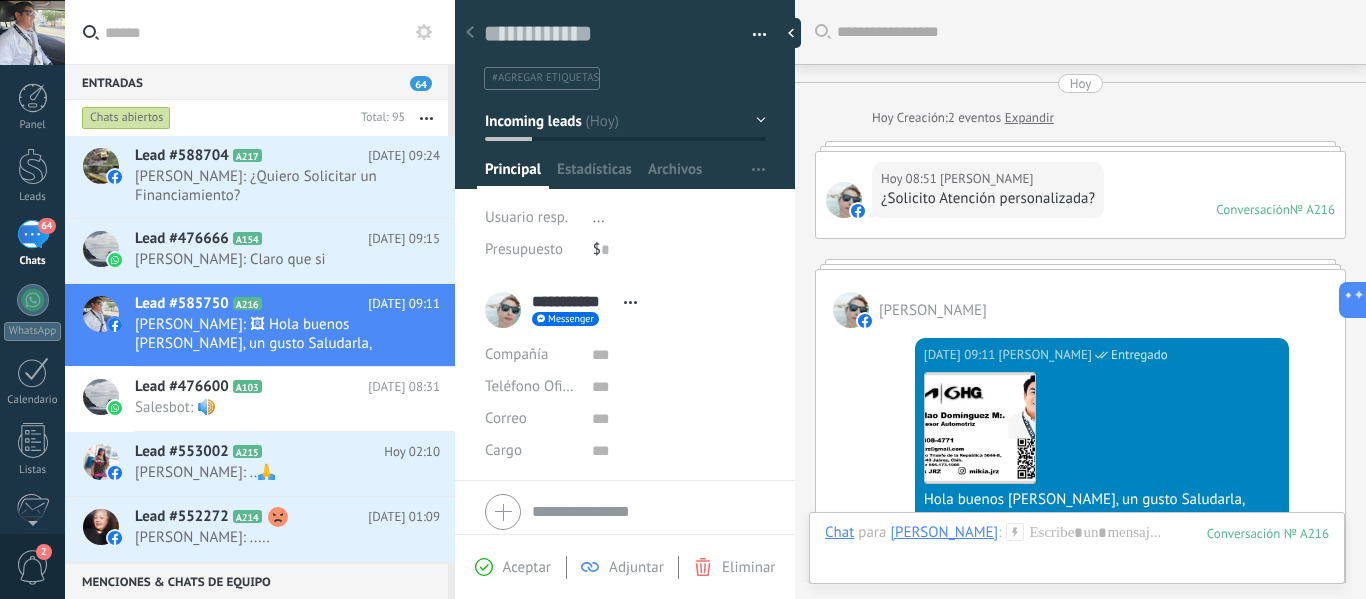 scroll, scrollTop: 30, scrollLeft: 0, axis: vertical 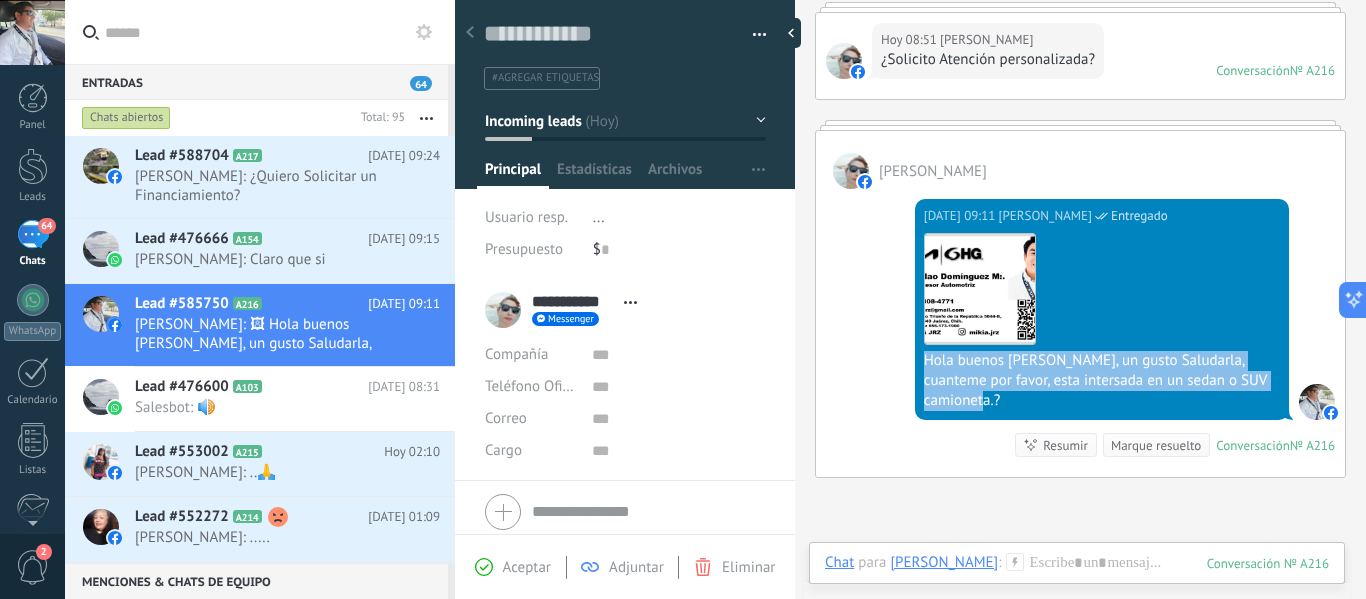 drag, startPoint x: 923, startPoint y: 360, endPoint x: 1049, endPoint y: 402, distance: 132.81566 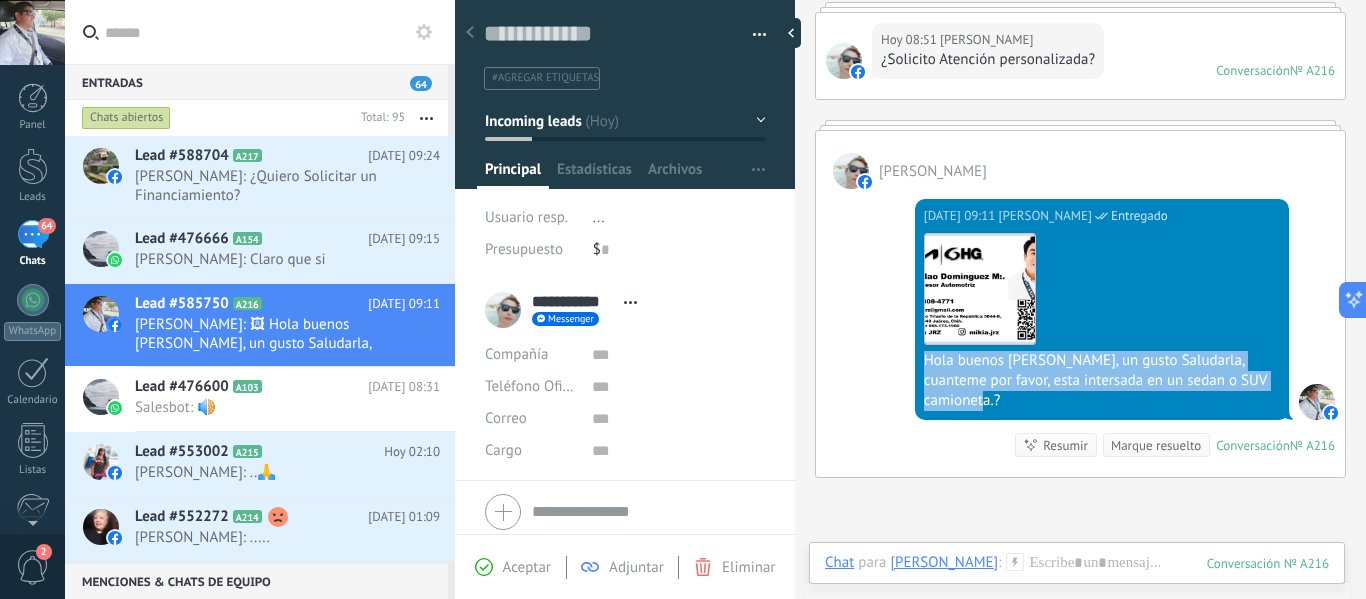 click on "Hola buenos [PERSON_NAME], un gusto Saludarla, cuanteme por favor, esta intersada en un sedan o SUV camioneta.?" at bounding box center (1102, 381) 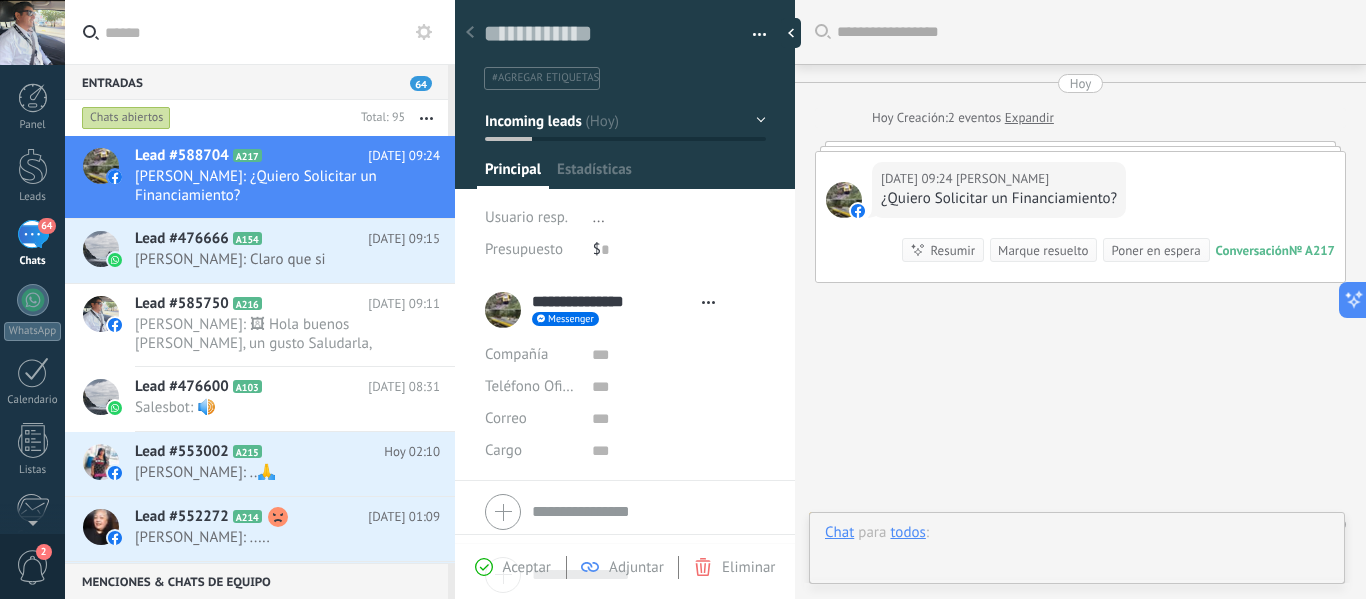 type on "**********" 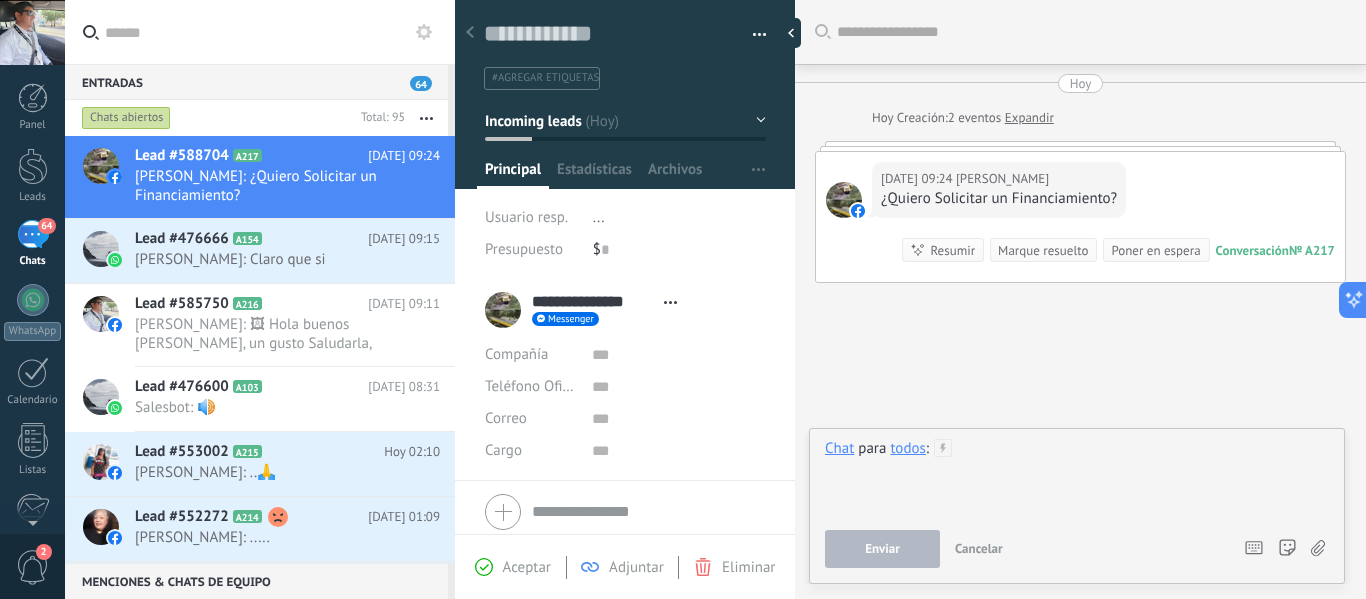 scroll, scrollTop: 30, scrollLeft: 0, axis: vertical 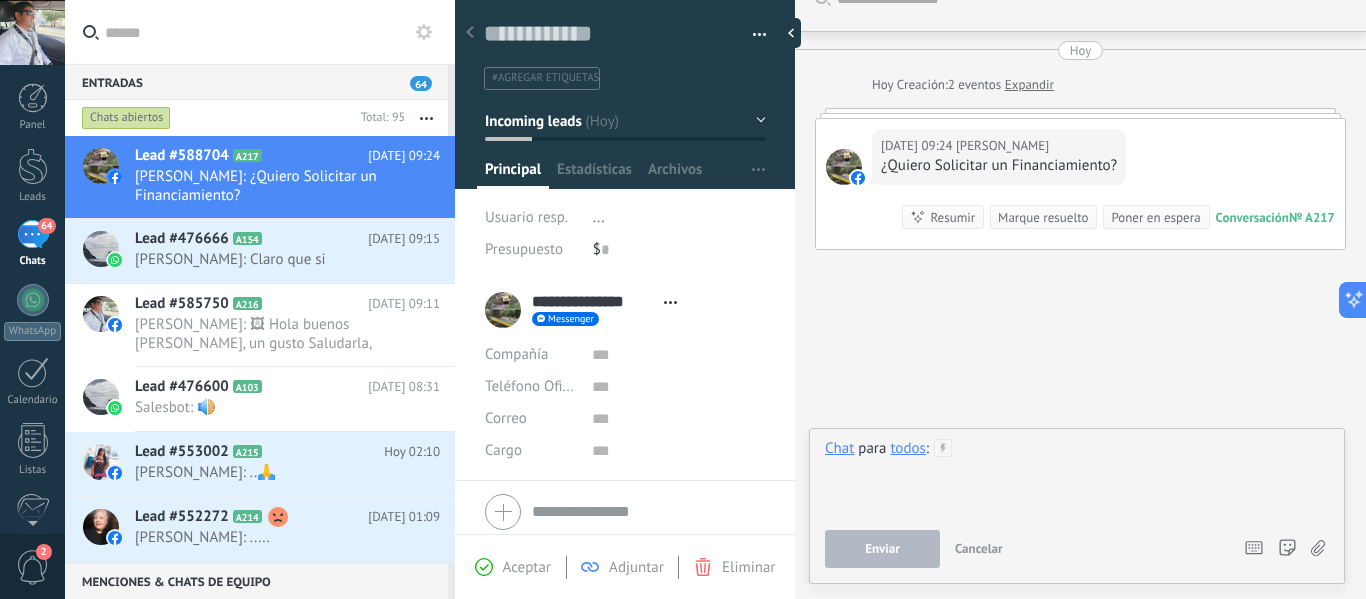 click at bounding box center (1077, 477) 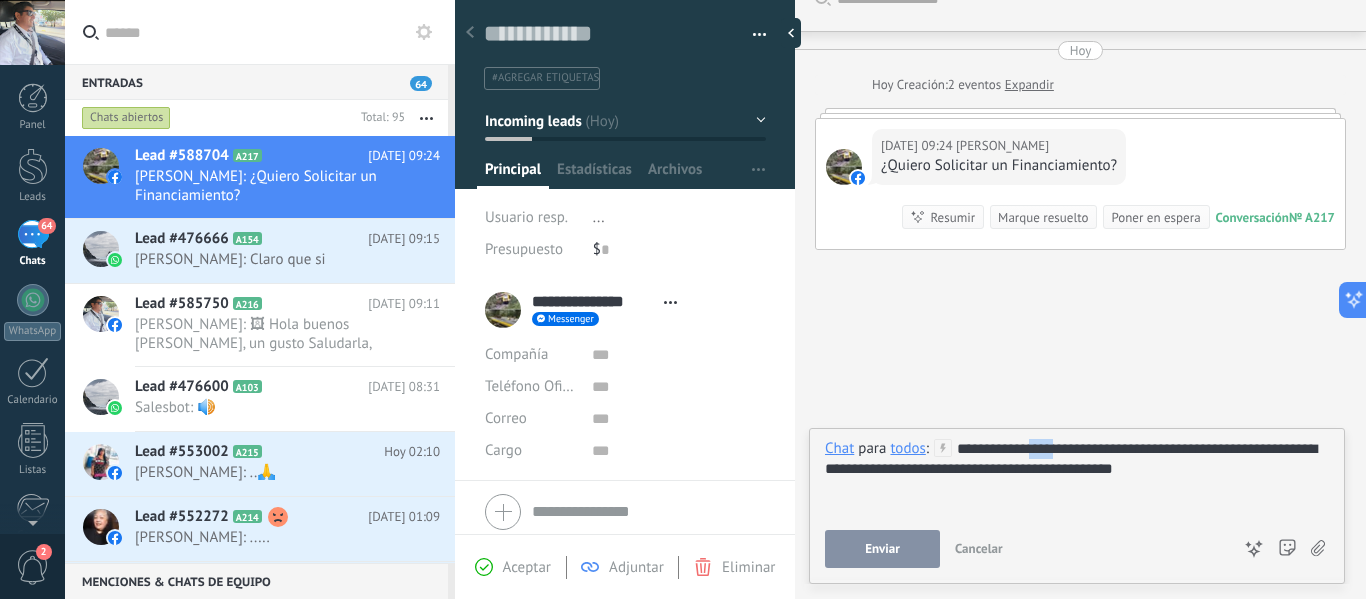 drag, startPoint x: 1053, startPoint y: 447, endPoint x: 1048, endPoint y: 460, distance: 13.928389 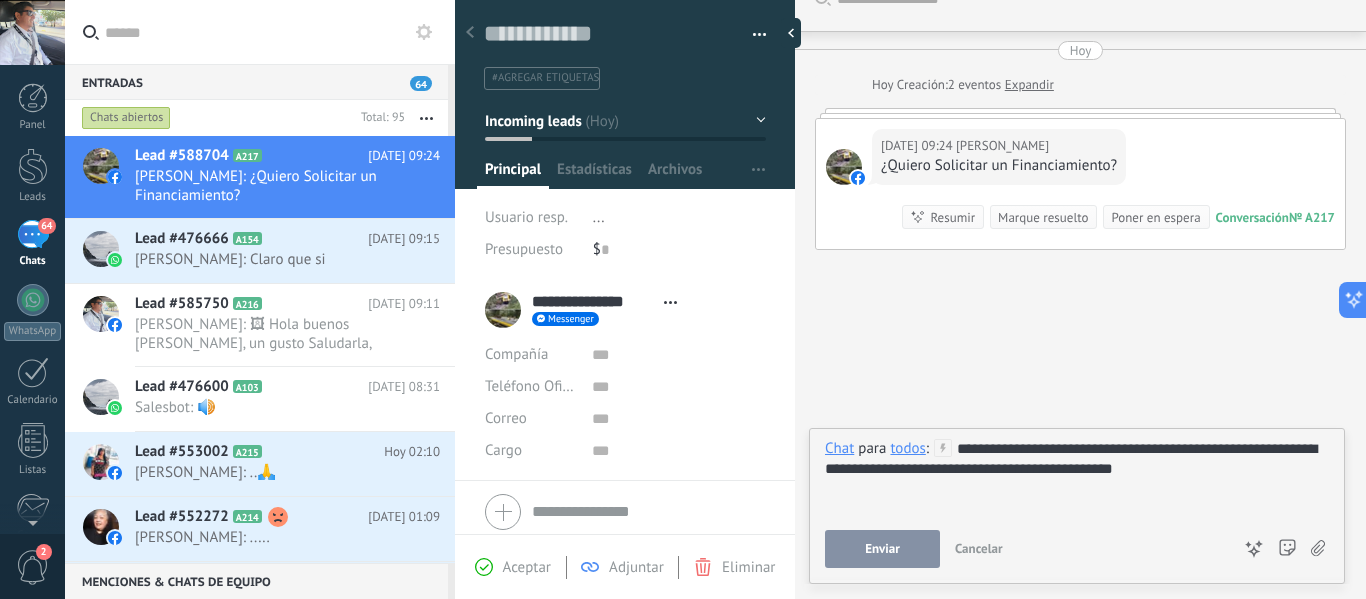 click on "**********" at bounding box center (1077, 477) 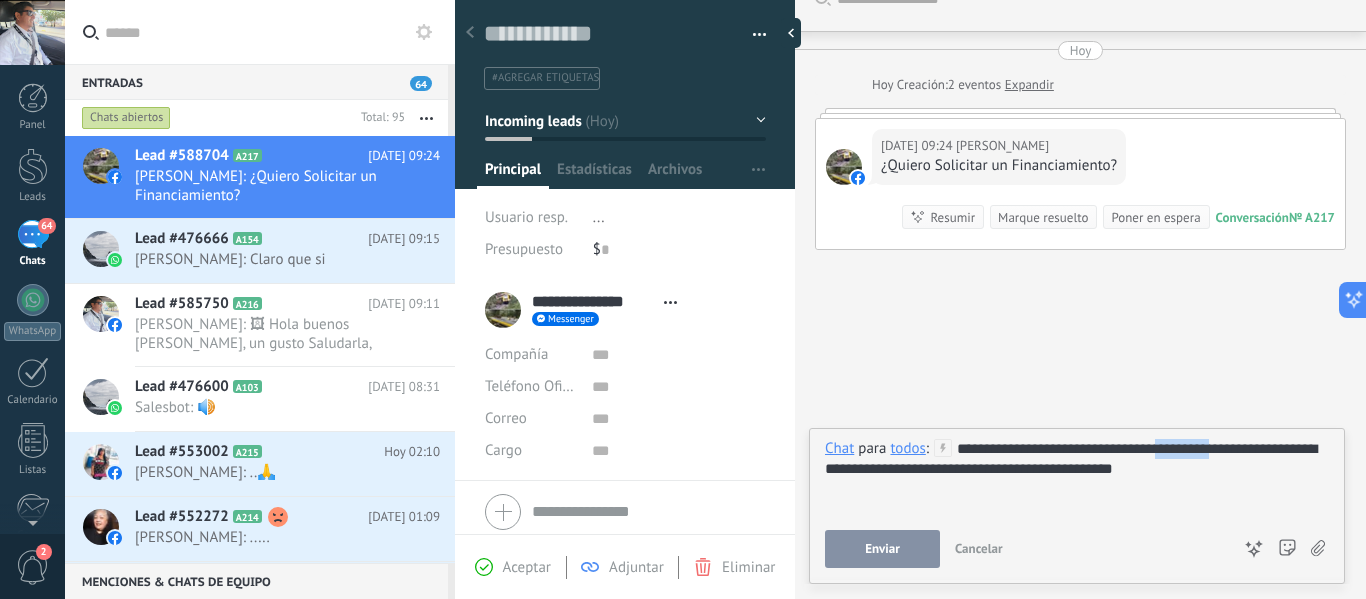 click on "**********" at bounding box center (1077, 477) 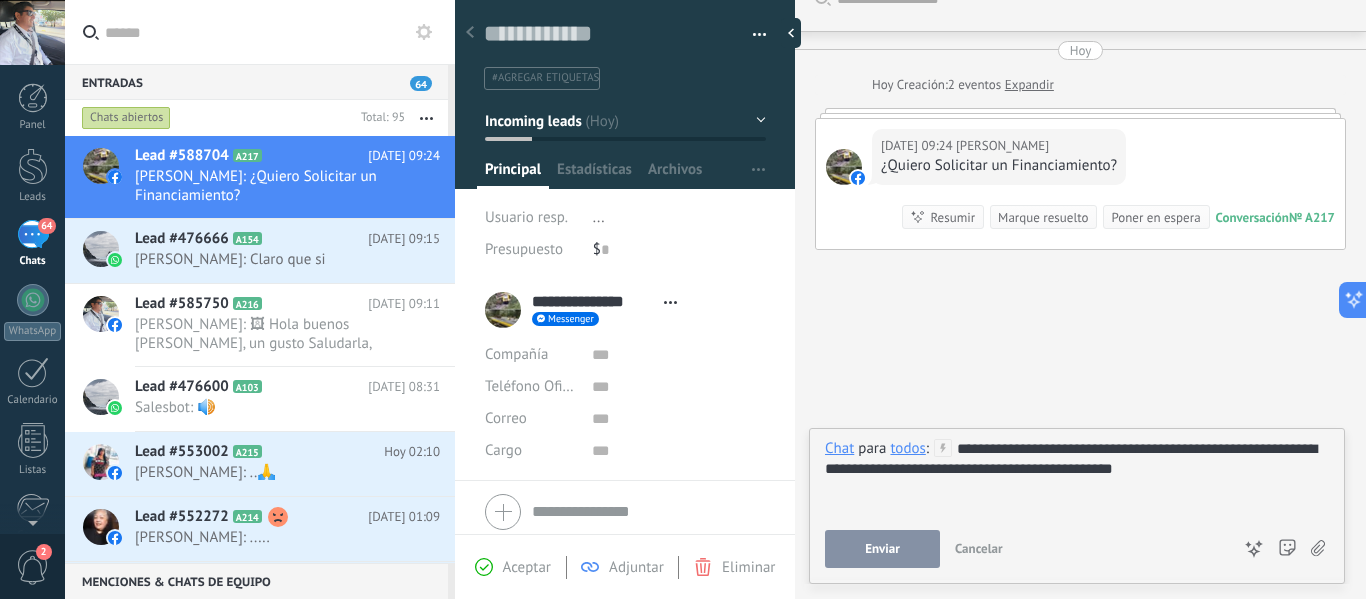 click on "**********" at bounding box center [1077, 477] 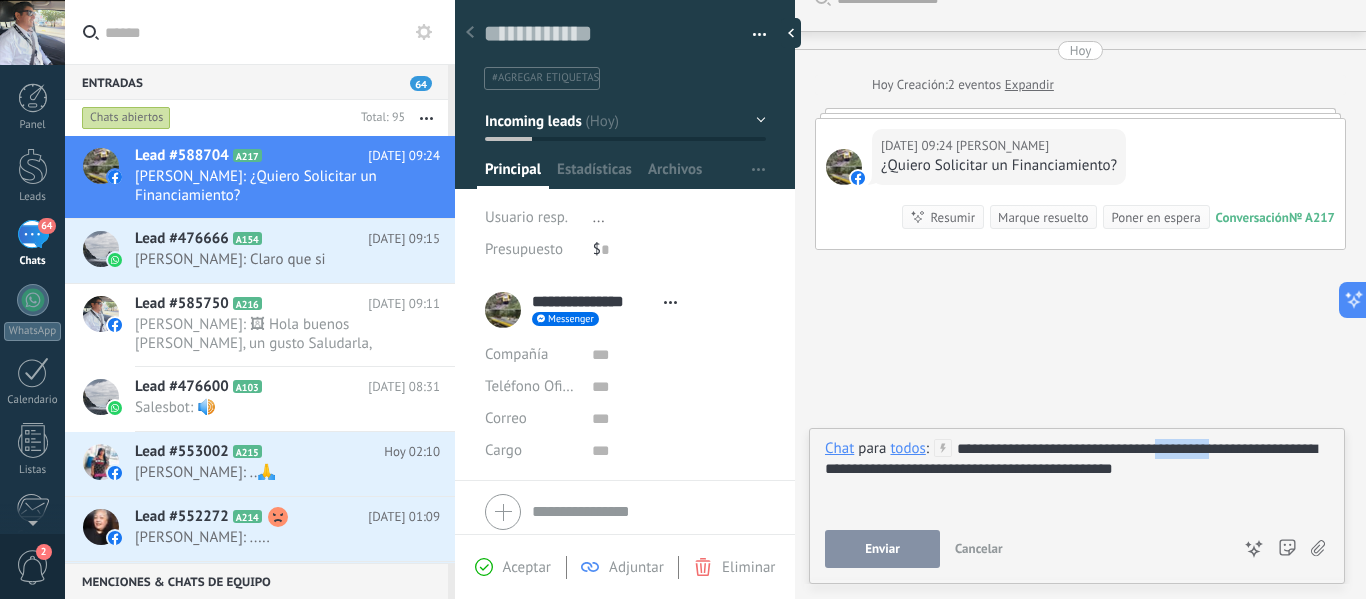 click on "**********" at bounding box center (1077, 477) 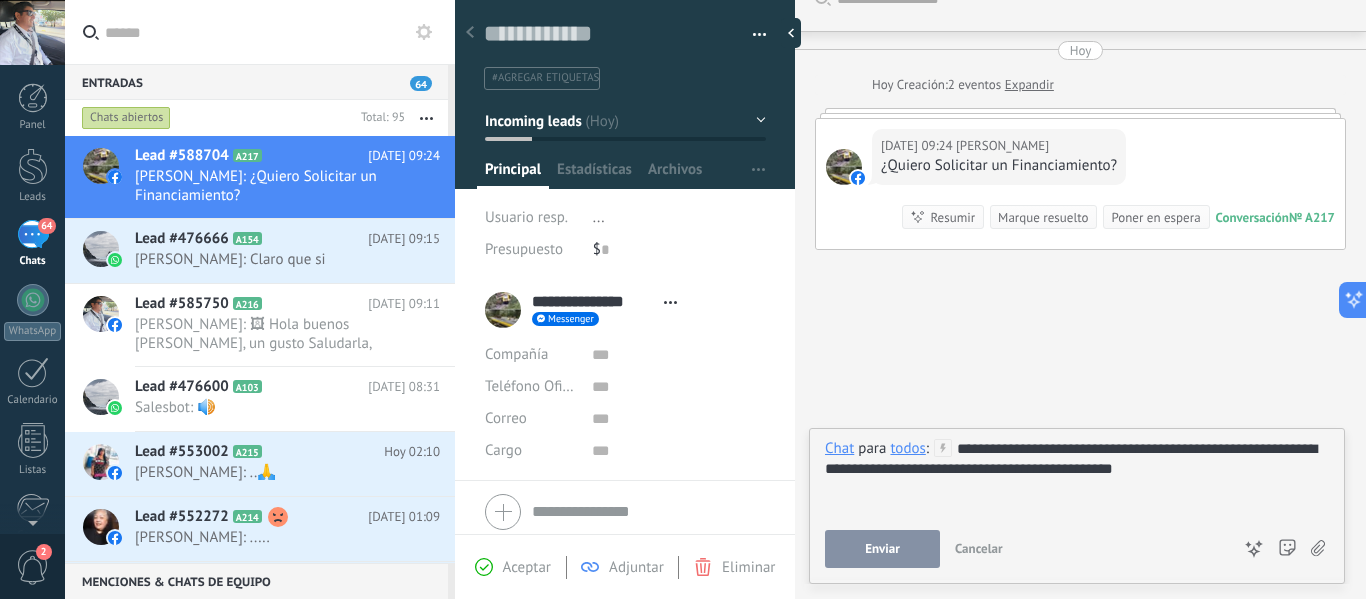 drag, startPoint x: 1276, startPoint y: 447, endPoint x: 1267, endPoint y: 464, distance: 19.235384 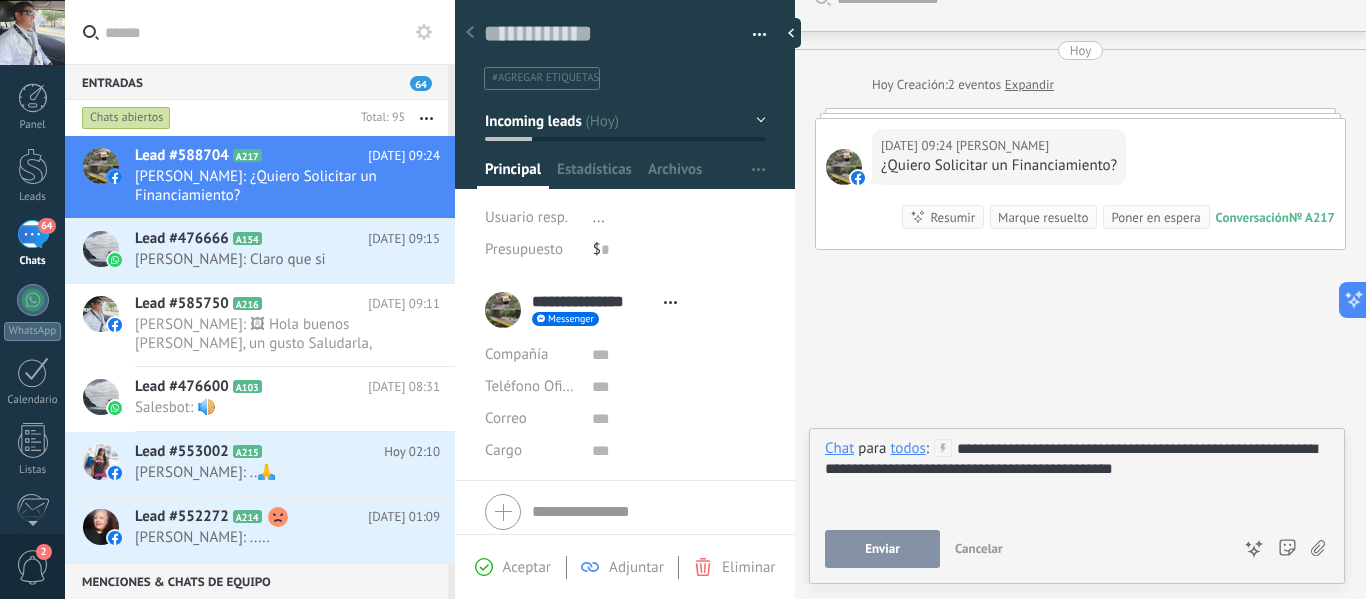 click on "**********" at bounding box center [1077, 477] 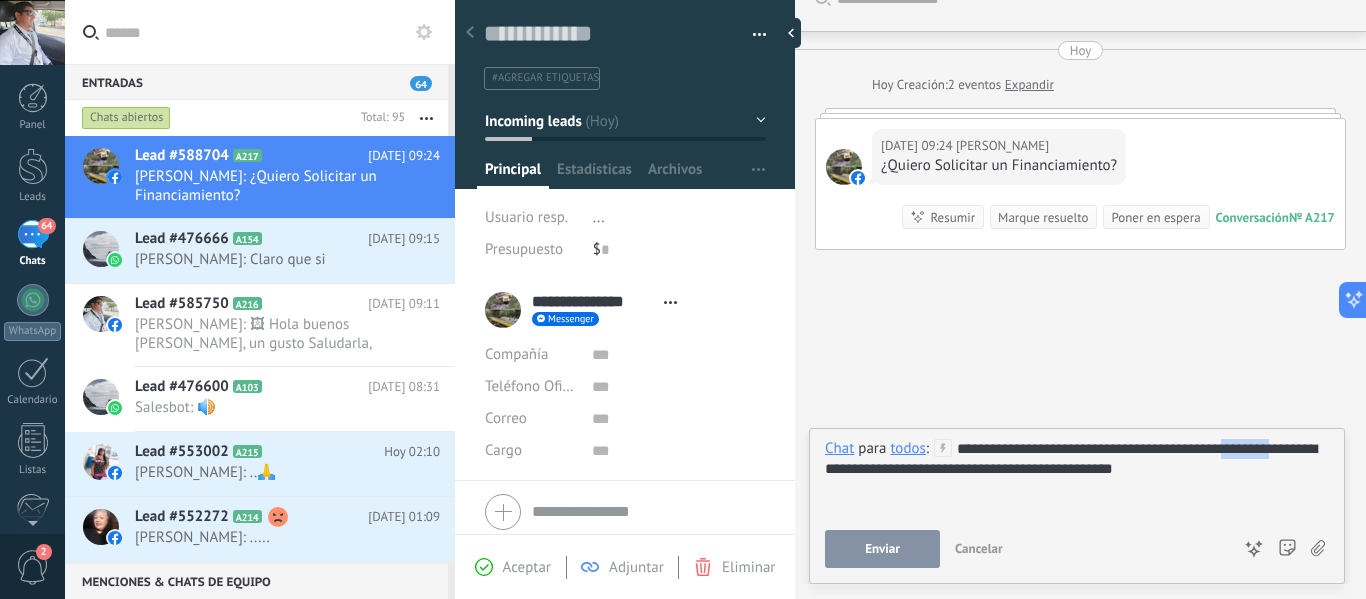 click on "**********" at bounding box center [1077, 477] 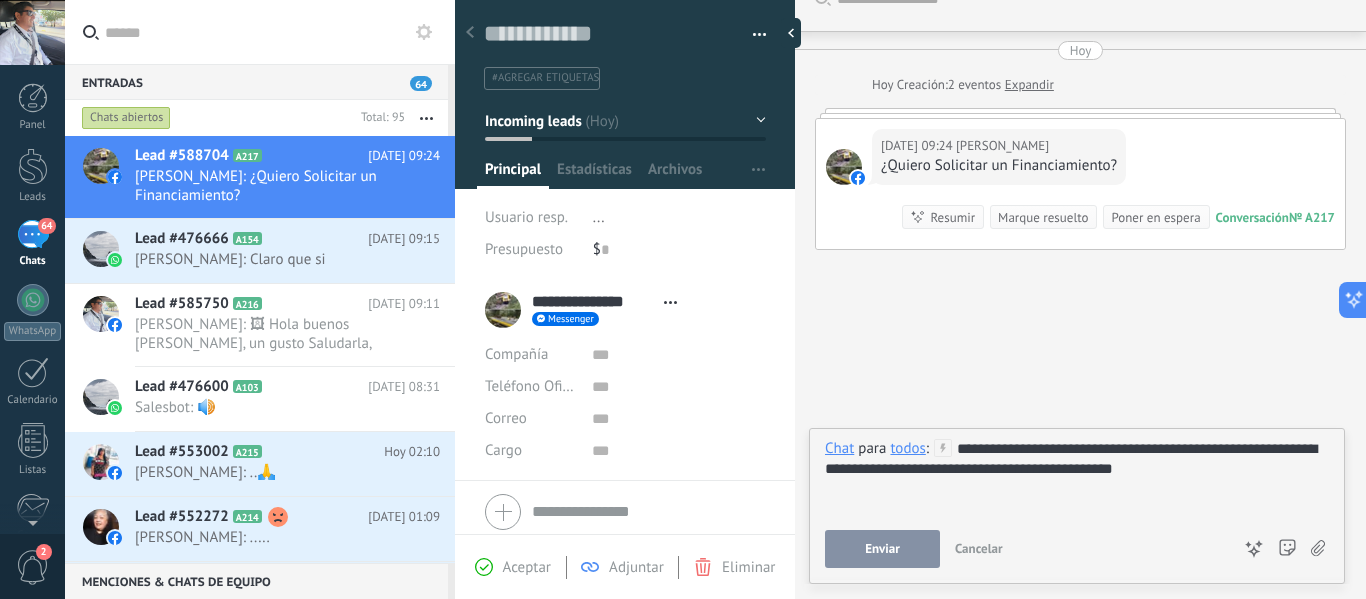 click on "**********" at bounding box center [1077, 477] 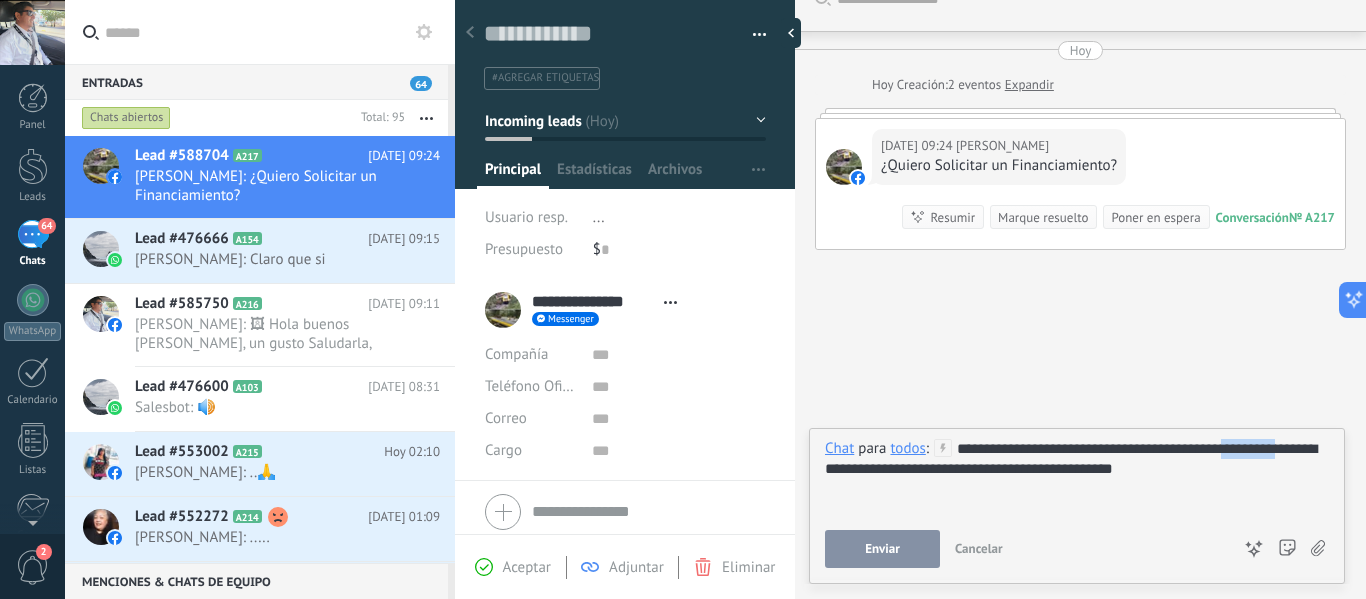 click on "**********" at bounding box center [1077, 477] 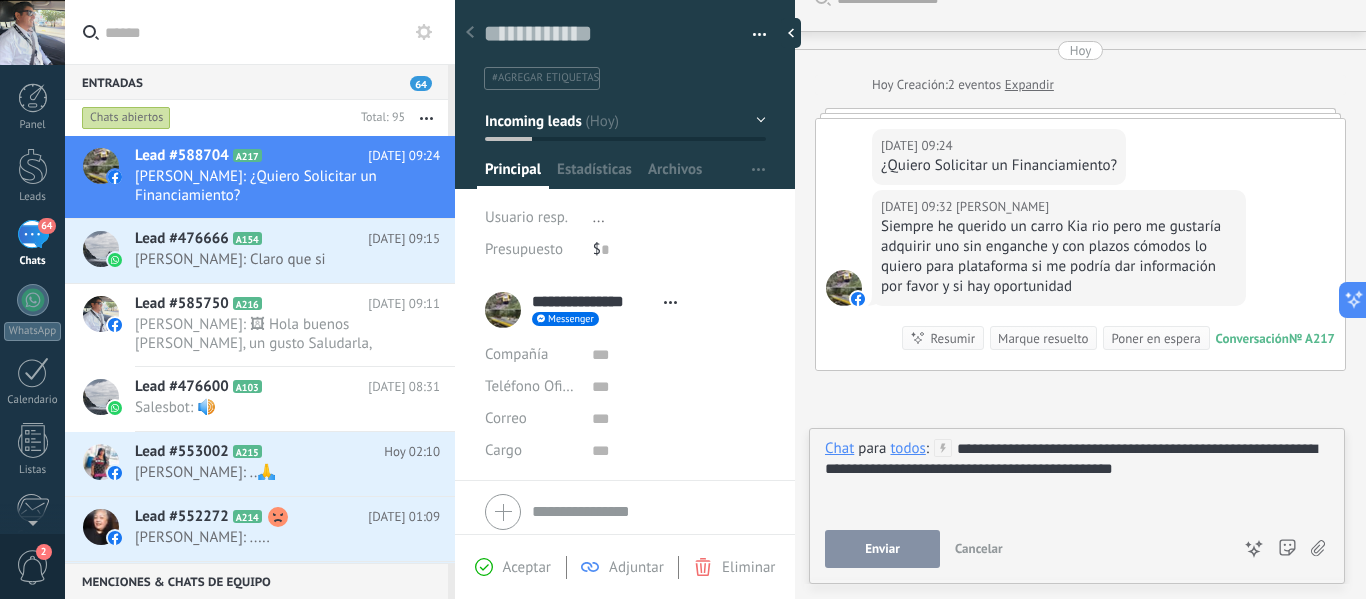 scroll, scrollTop: 154, scrollLeft: 0, axis: vertical 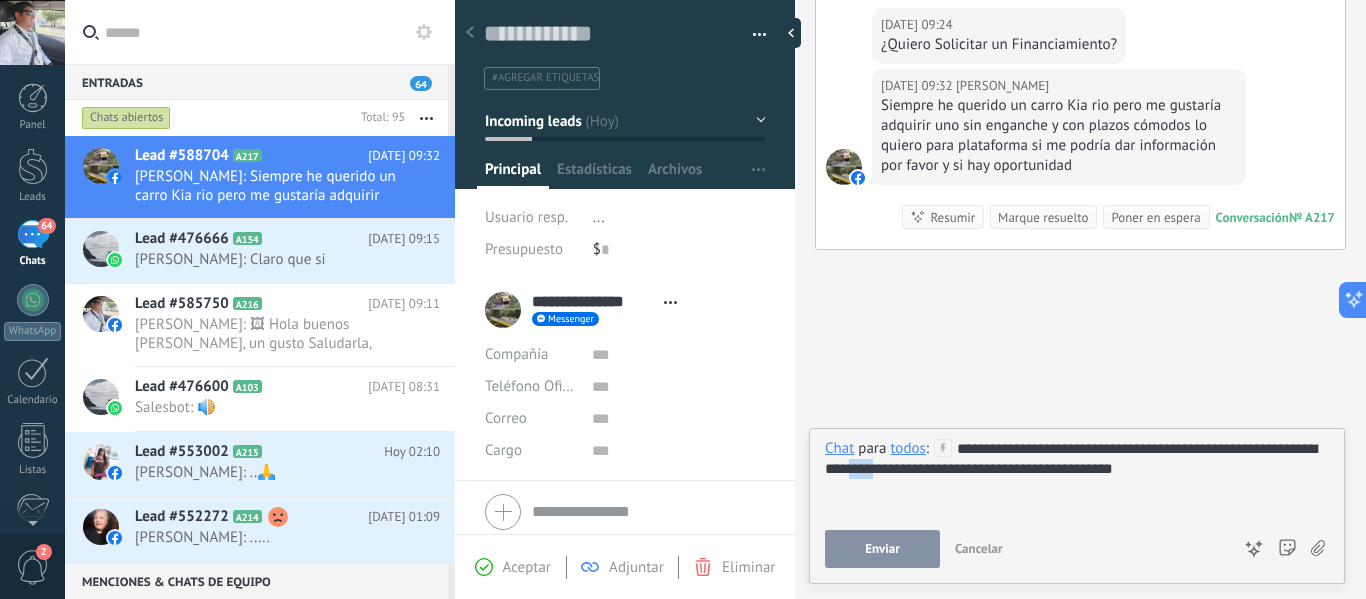 drag, startPoint x: 877, startPoint y: 471, endPoint x: 909, endPoint y: 487, distance: 35.77709 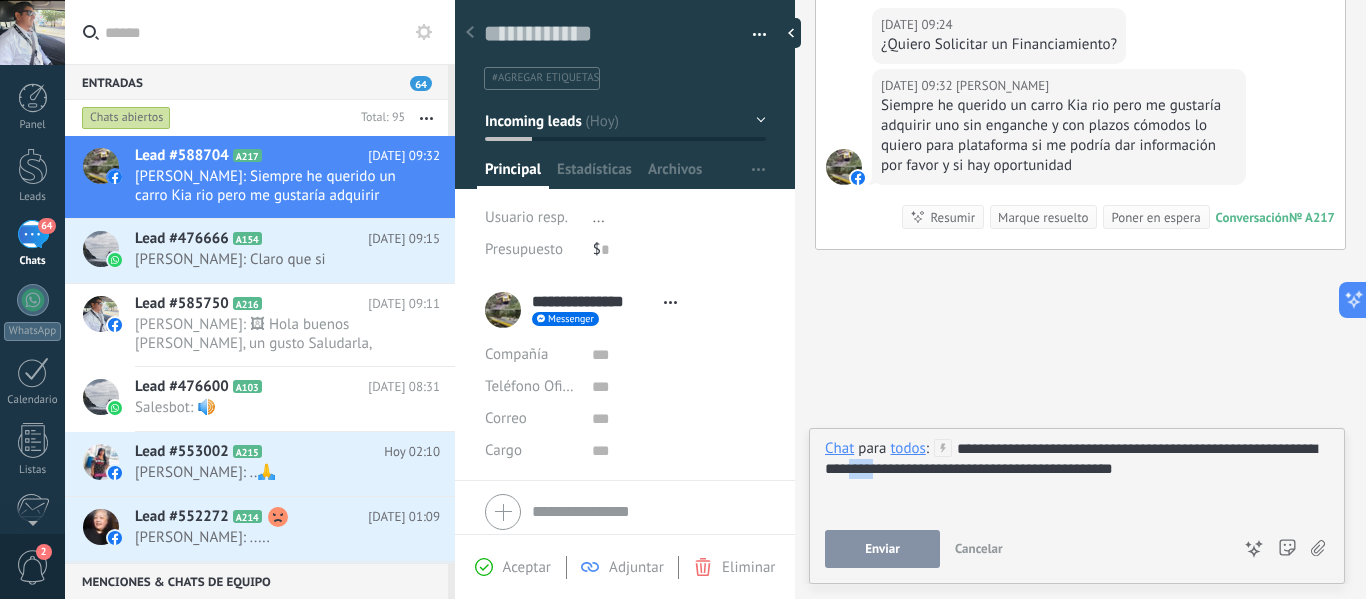 click on "**********" at bounding box center [1077, 477] 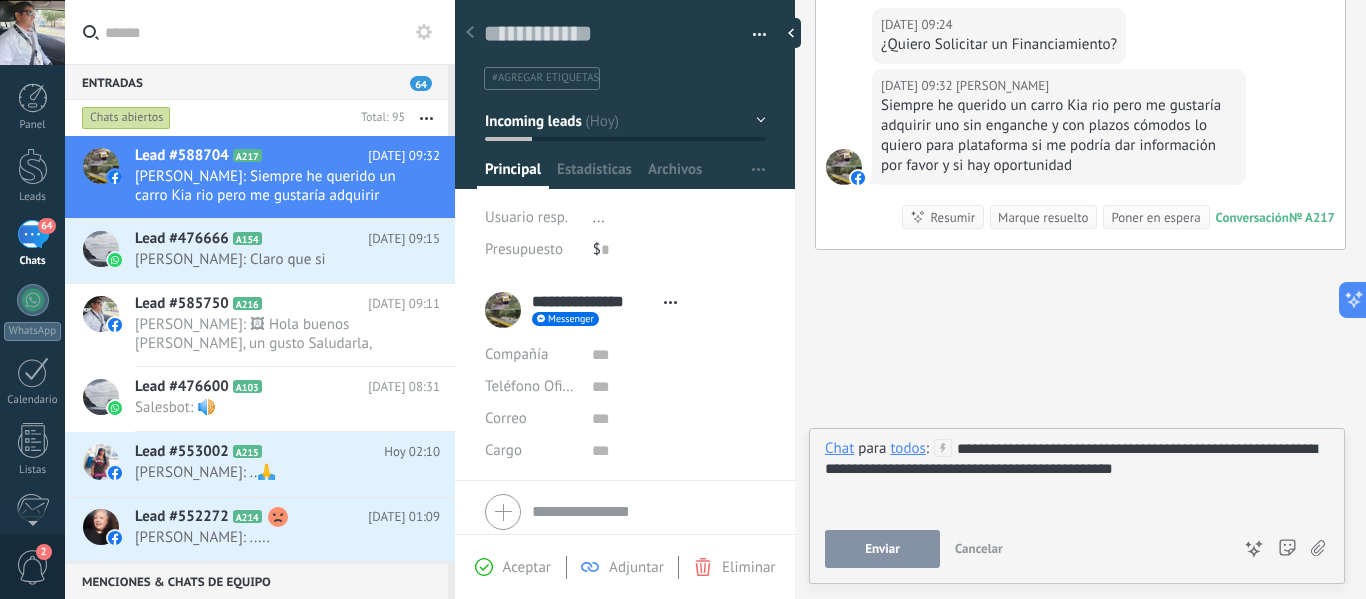 click on "**********" at bounding box center [1077, 477] 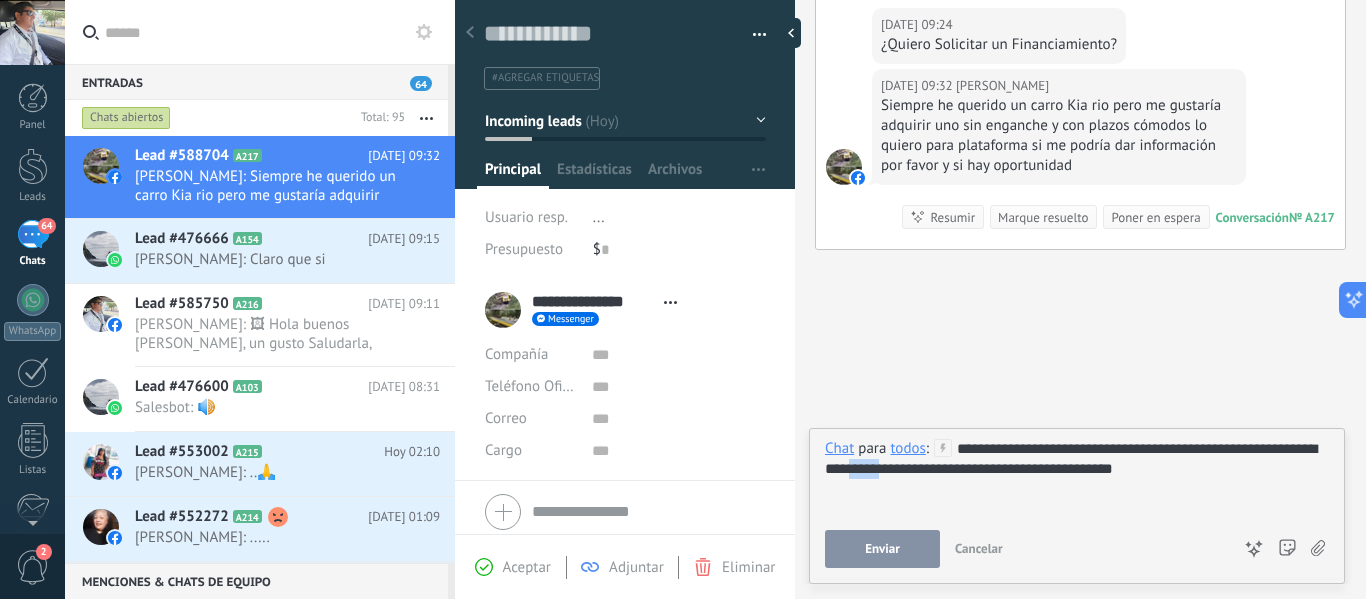 click on "**********" at bounding box center (1077, 477) 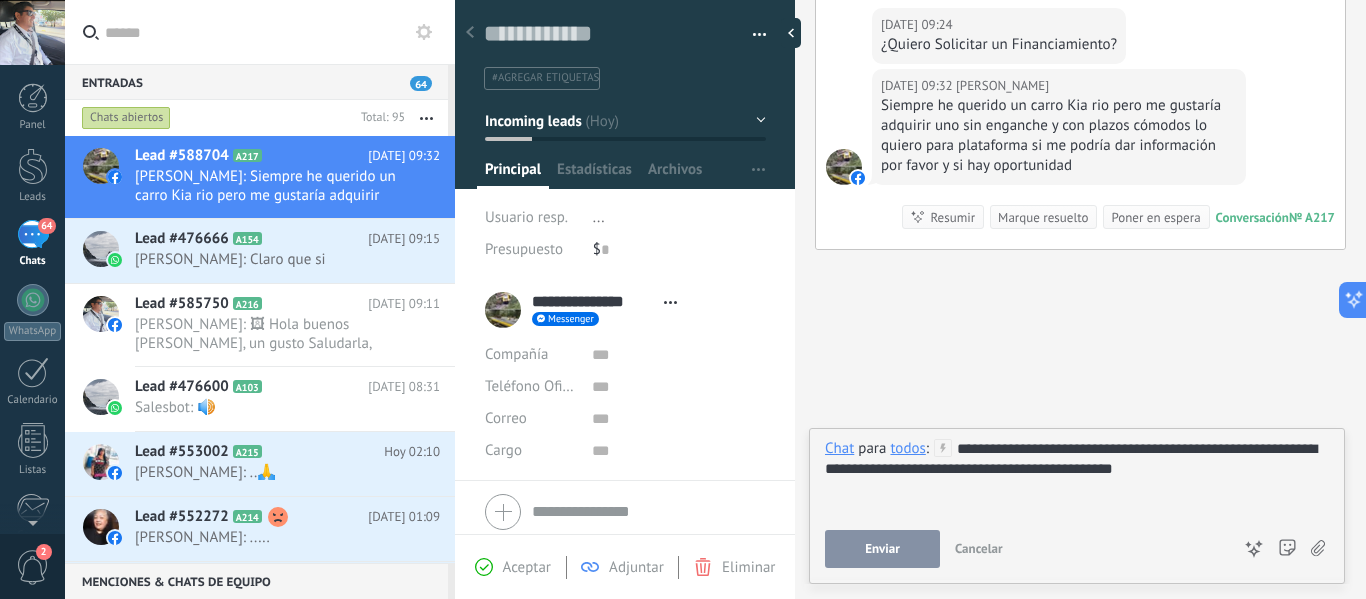 click on "**********" at bounding box center (1077, 477) 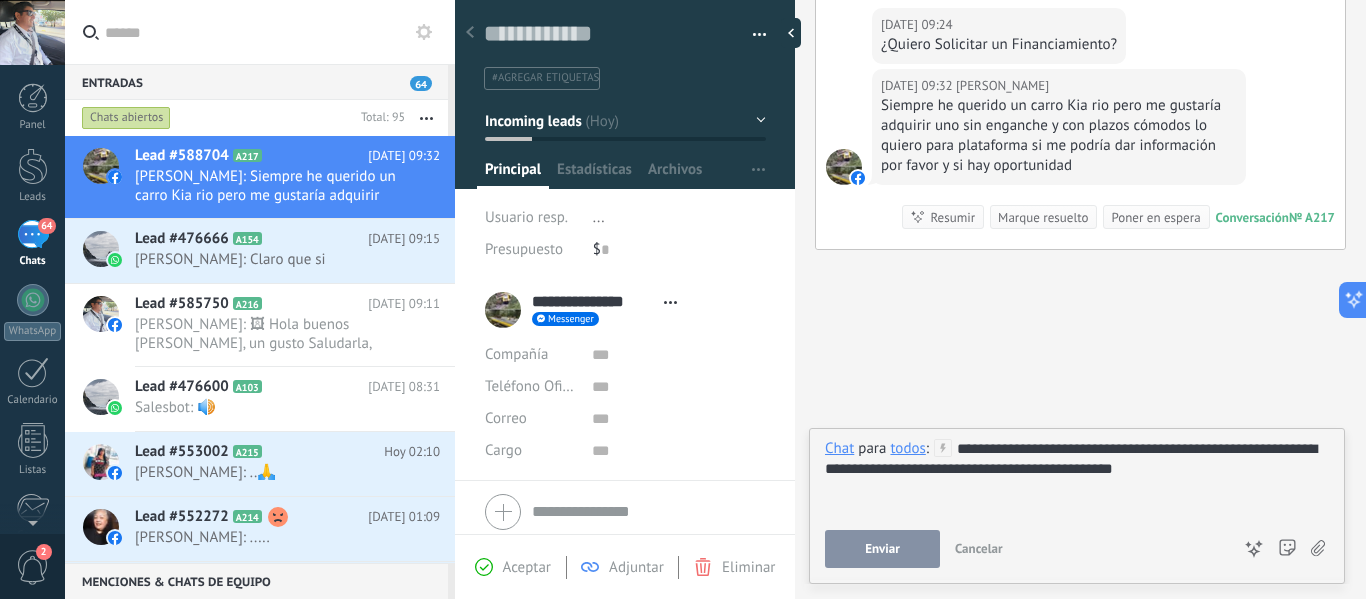 click on "**********" at bounding box center (1077, 477) 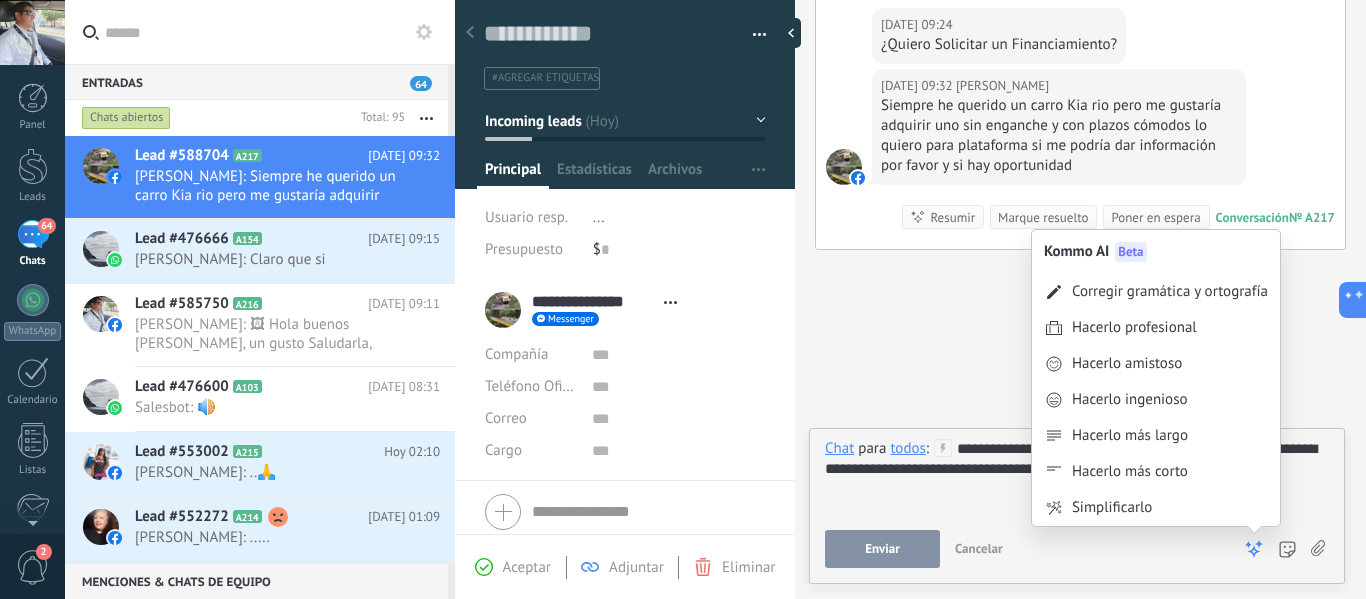click 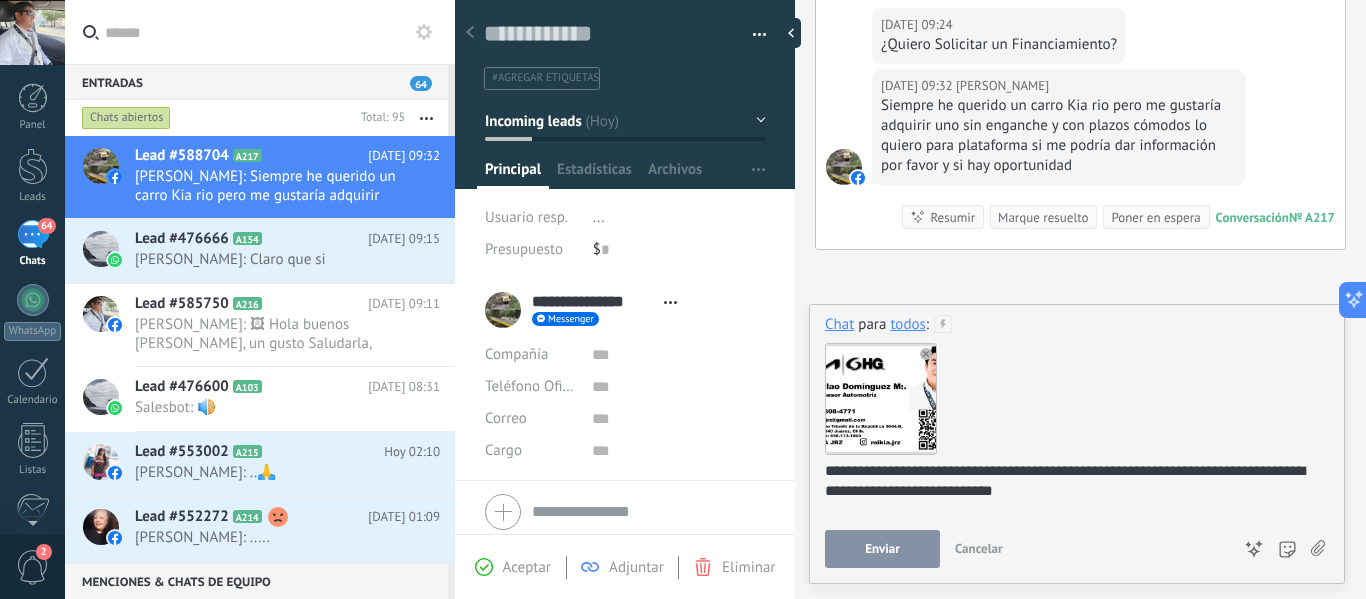 click on "Enviar" at bounding box center (882, 549) 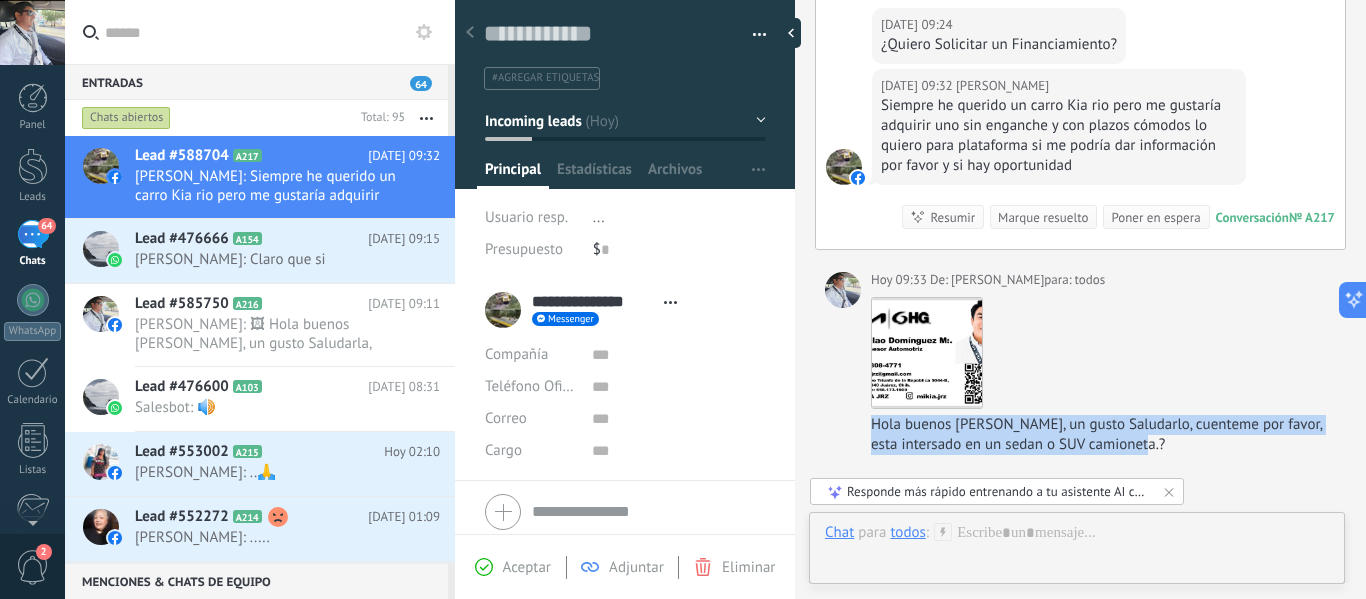 drag, startPoint x: 1139, startPoint y: 447, endPoint x: 863, endPoint y: 416, distance: 277.73547 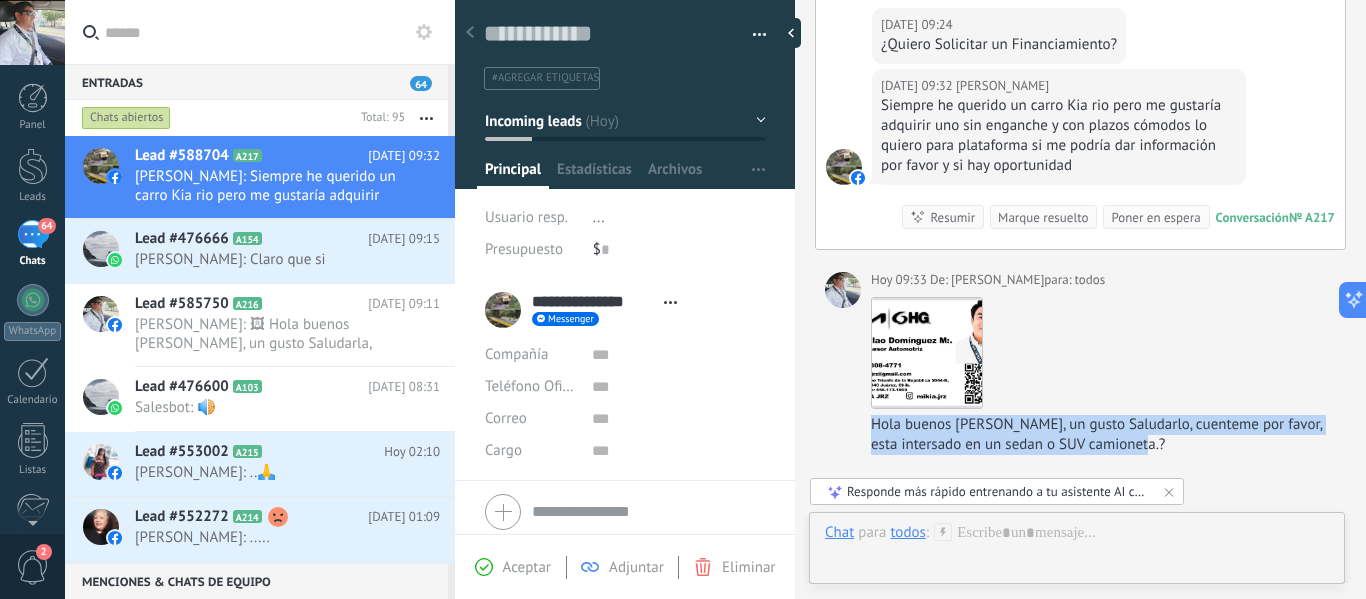 click on "[DATE] 09:33 De: [PERSON_NAME]  para: todos  Descargar Hola buenos [PERSON_NAME], un gusto Saludarlo, cuenteme por favor, esta intersado en un sedan o SUV camioneta.?" at bounding box center (1080, 362) 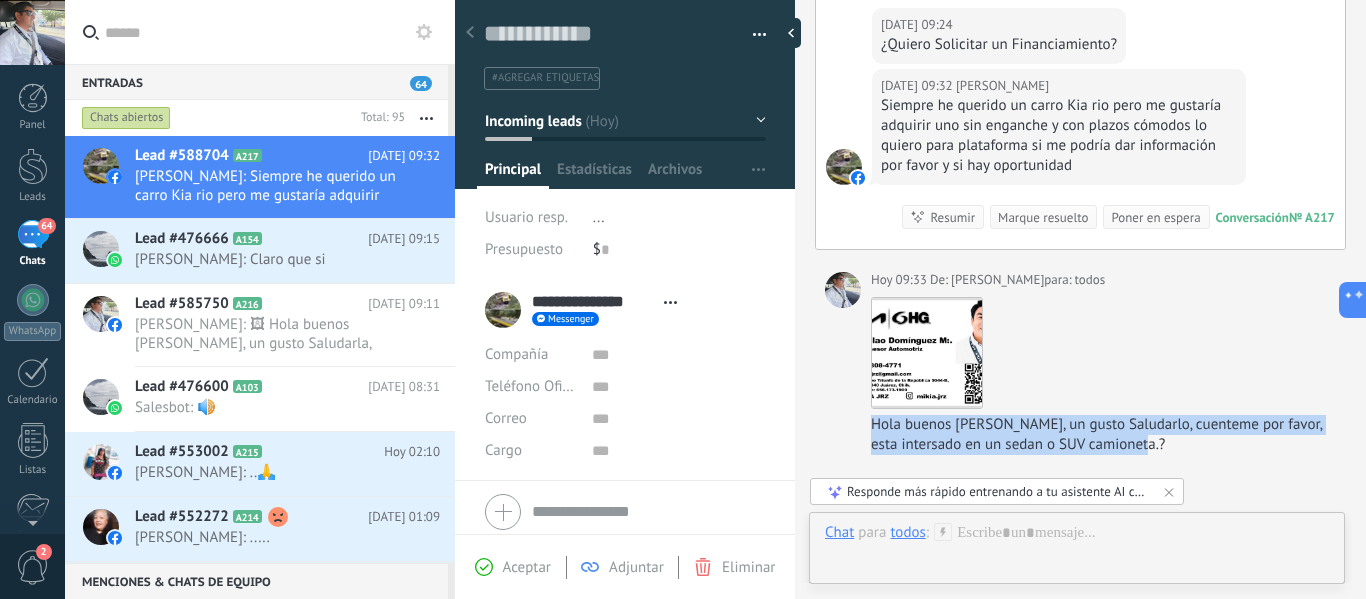 copy on "Hola buenos [PERSON_NAME], un gusto Saludarlo, cuenteme por favor, esta intersado en un sedan o SUV camioneta.?" 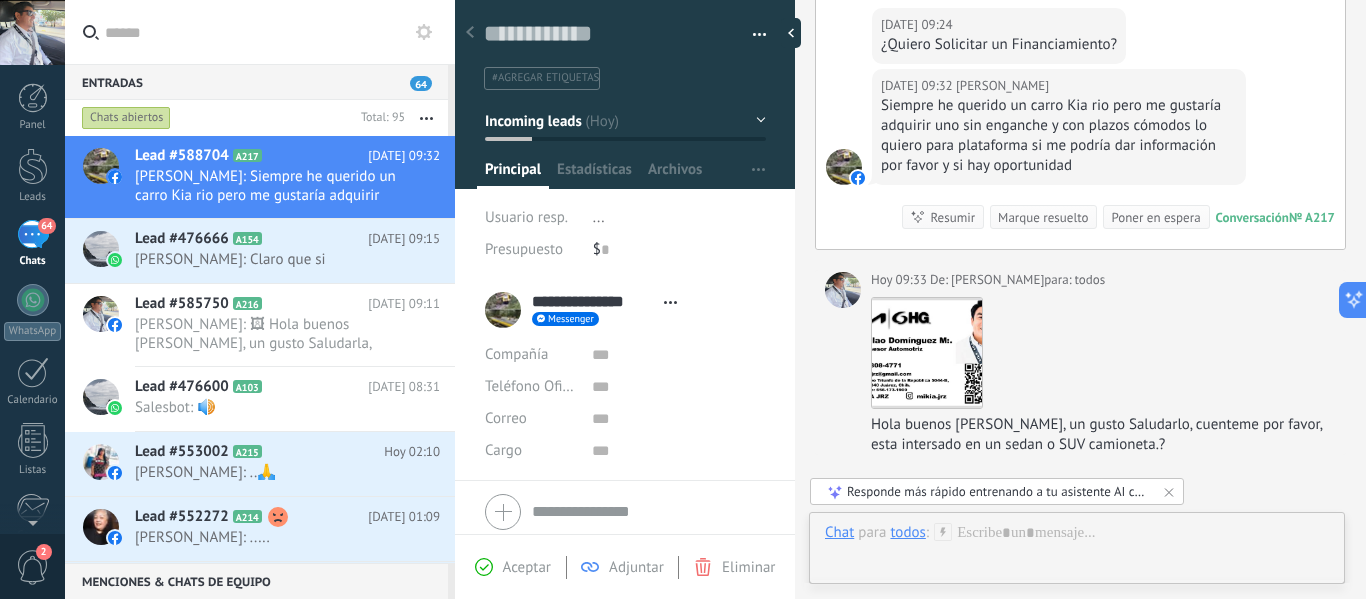 click on "Siempre he querido un carro Kia rio pero me gustaría adquirir uno sin enganche y con plazos cómodos lo quiero para plataforma si me podría dar información por favor y si hay oportunidad" at bounding box center [1059, 136] 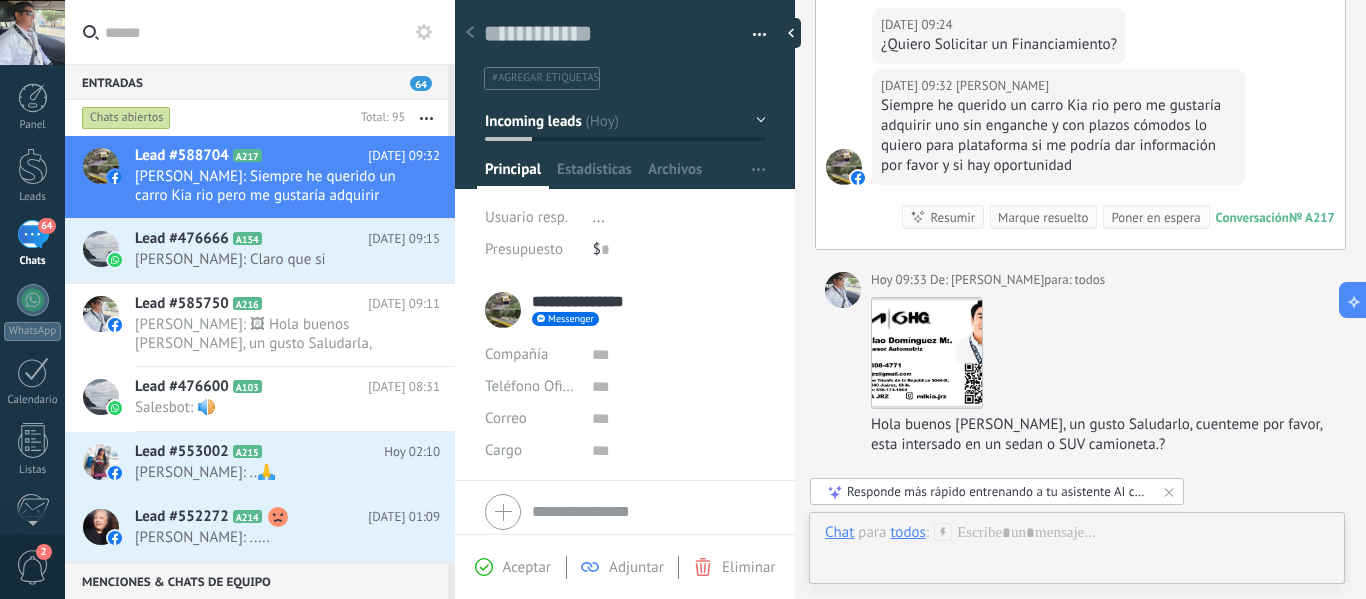 click on "**********" at bounding box center [593, 302] 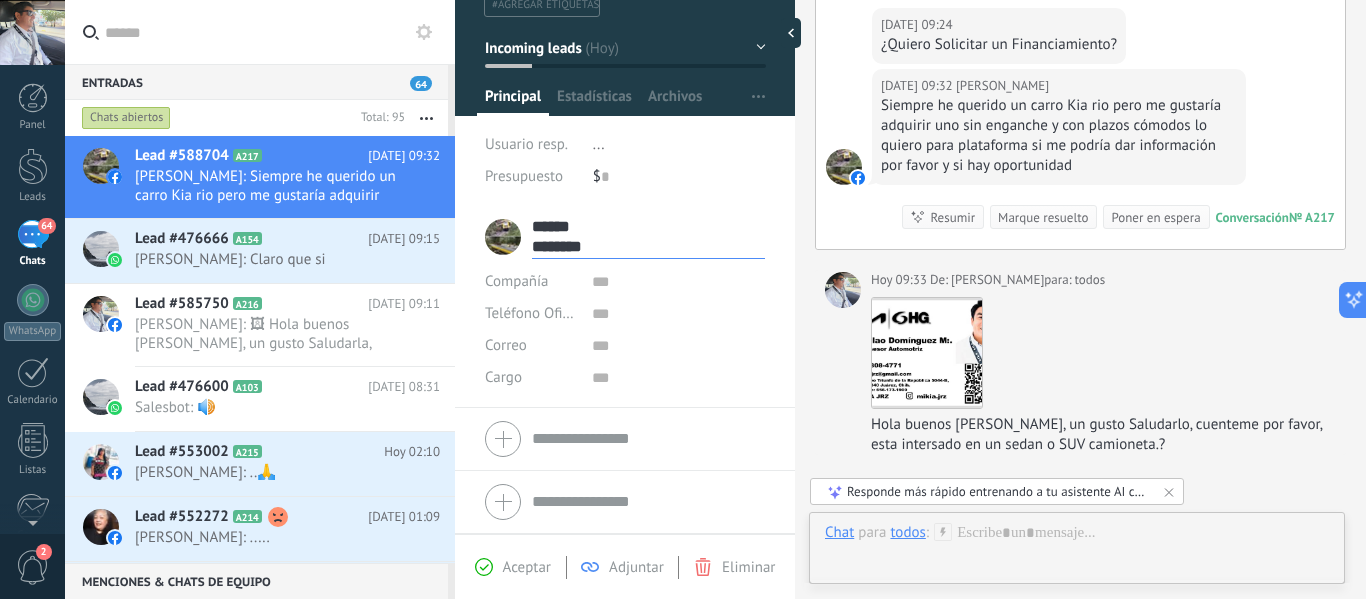scroll, scrollTop: 0, scrollLeft: 0, axis: both 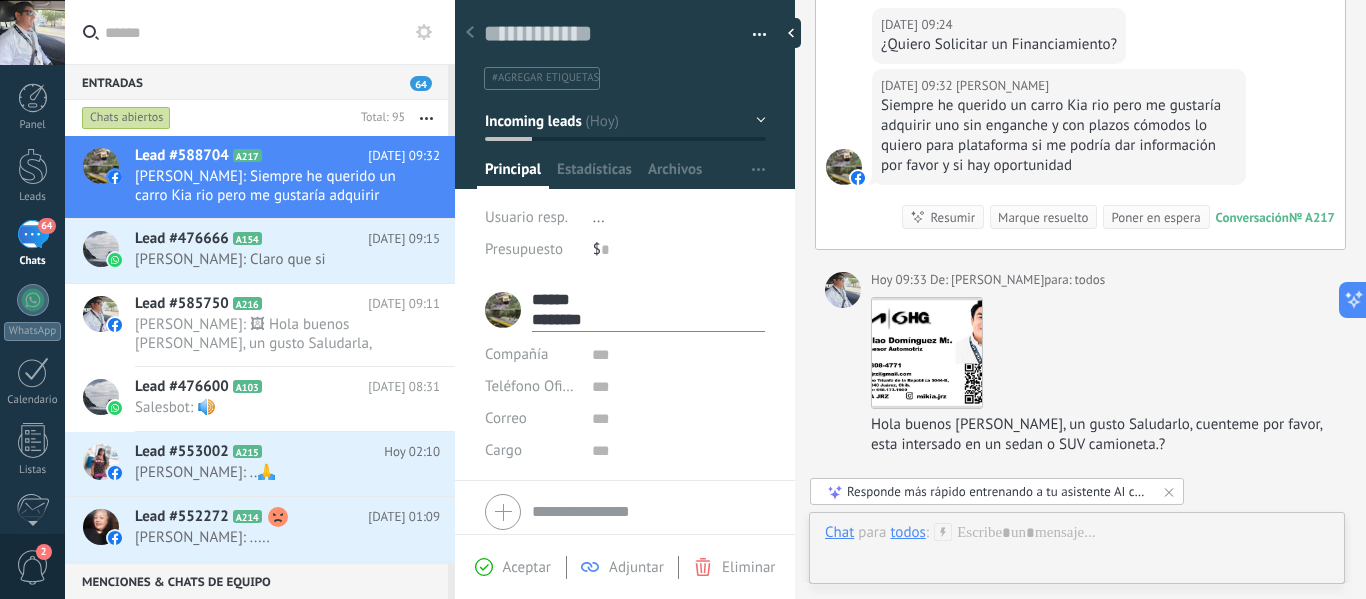 click on "Aceptar" at bounding box center (527, 567) 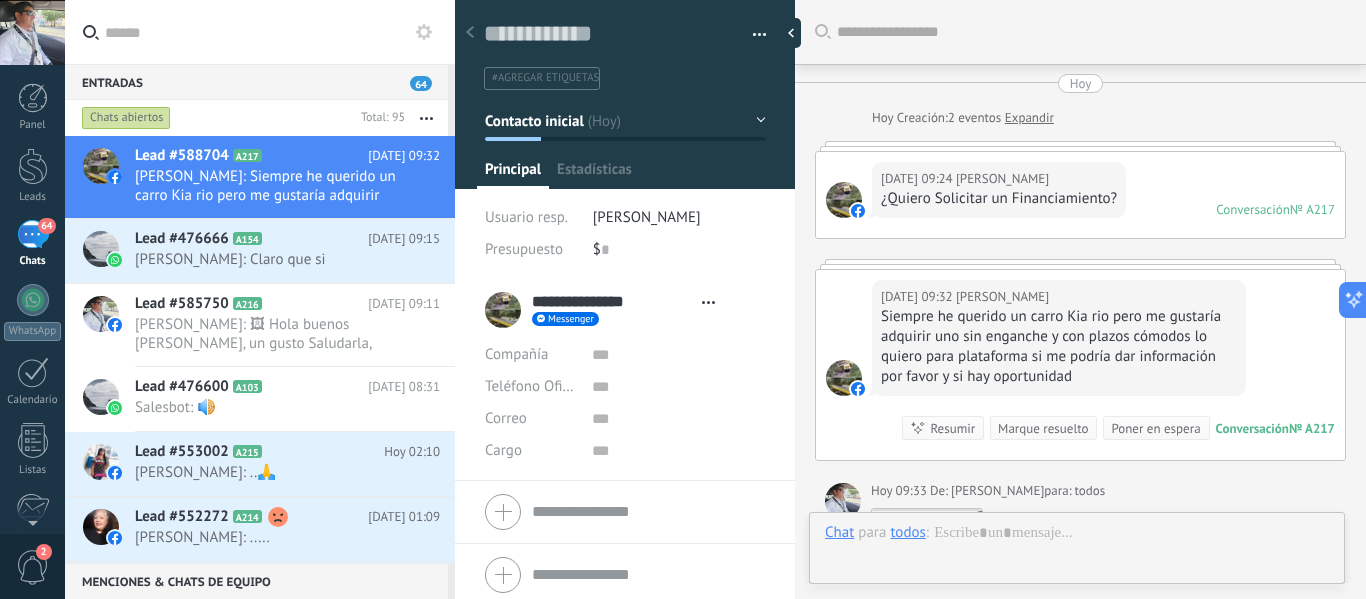 type on "**********" 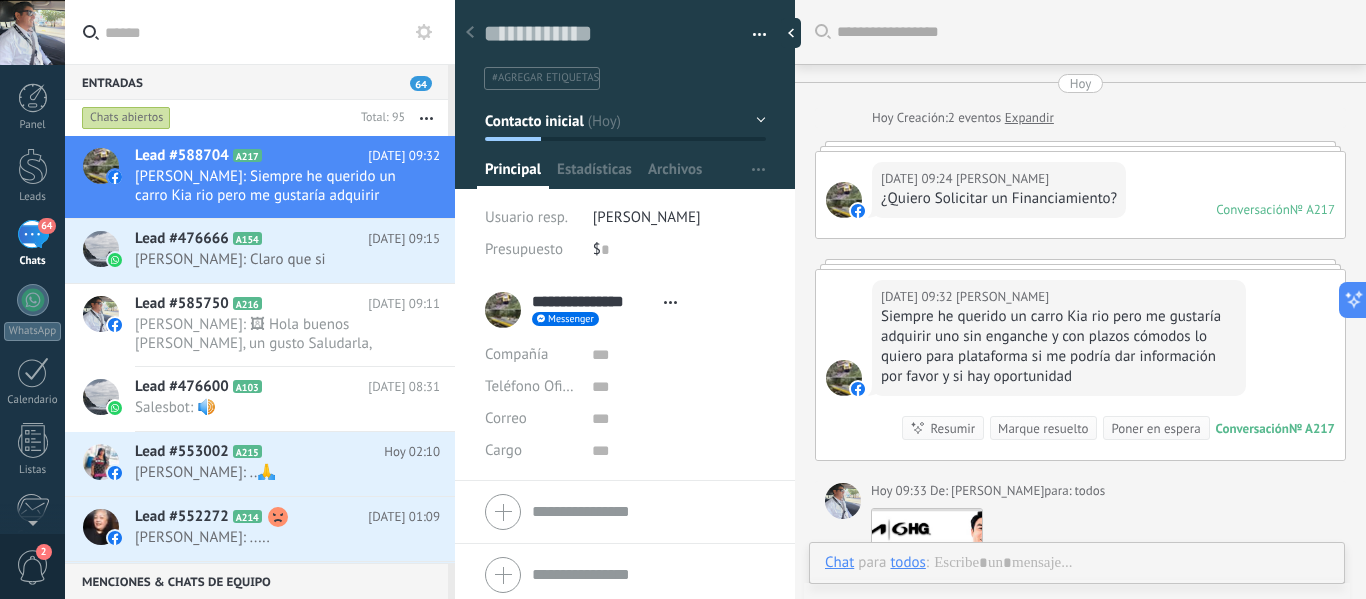scroll, scrollTop: 30, scrollLeft: 0, axis: vertical 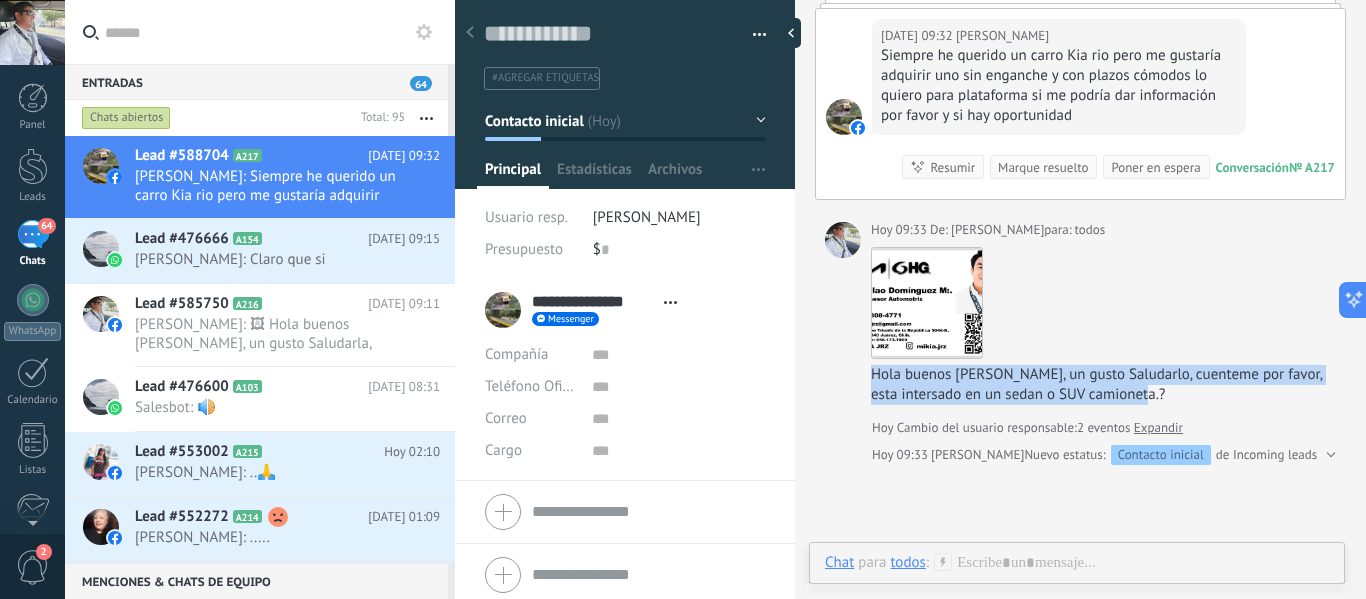 drag, startPoint x: 1145, startPoint y: 394, endPoint x: 844, endPoint y: 368, distance: 302.12085 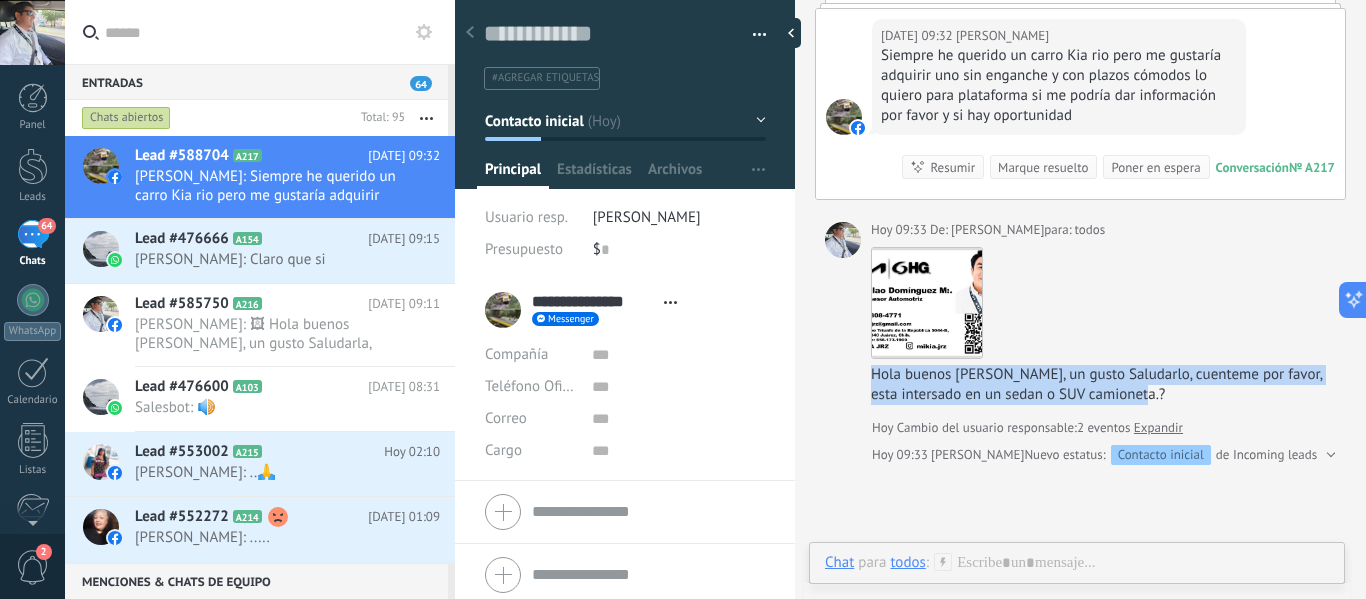 click on "[DATE] 09:33 De: [PERSON_NAME]  para: todos  Descargar Hola buenos [PERSON_NAME], un gusto Saludarlo, cuenteme por favor, esta intersado en un sedan o SUV camioneta.?" at bounding box center [1080, 312] 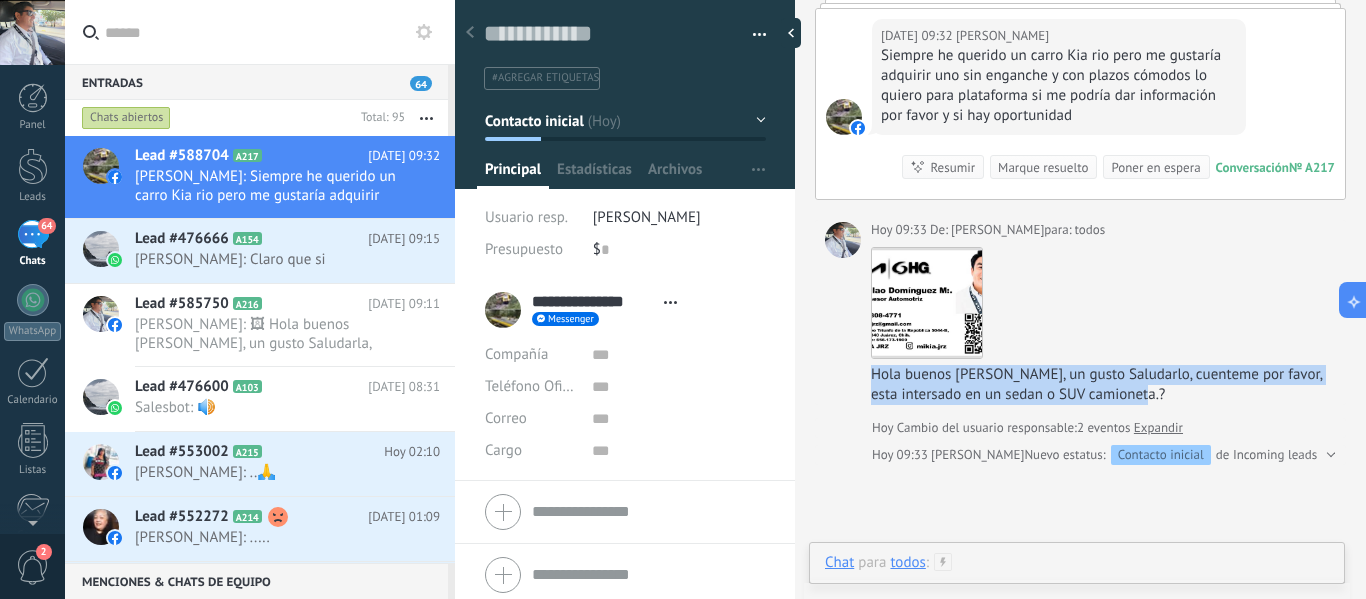 click at bounding box center [1077, 583] 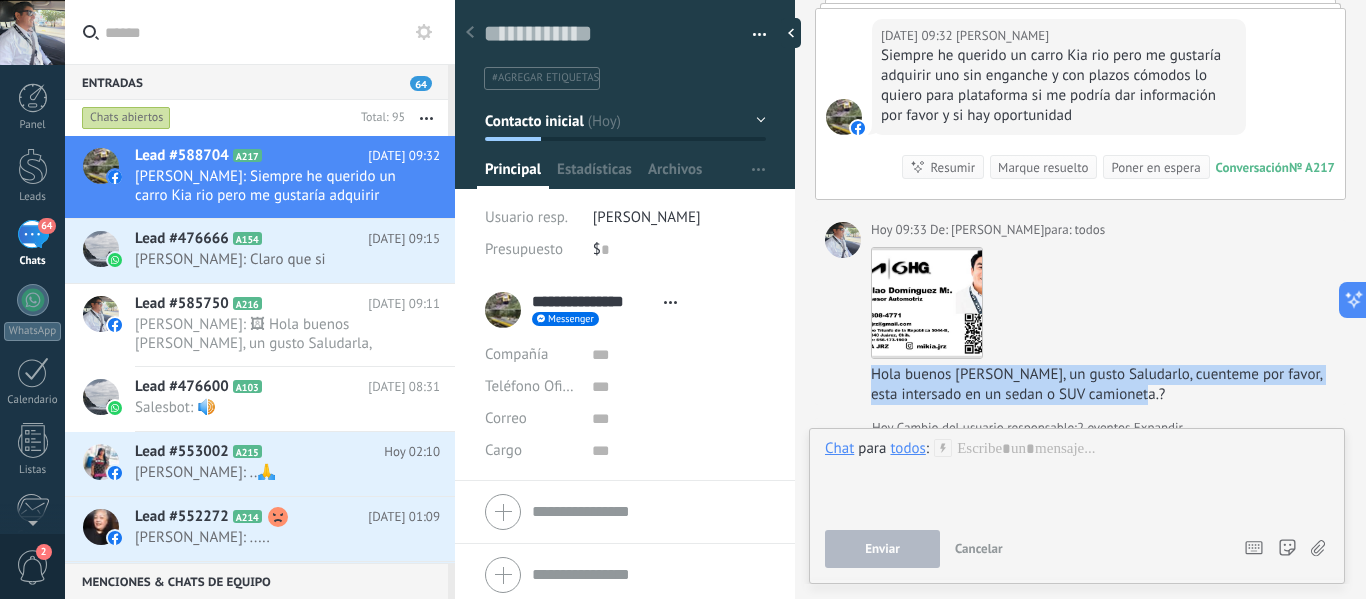 click on "todos" at bounding box center (907, 448) 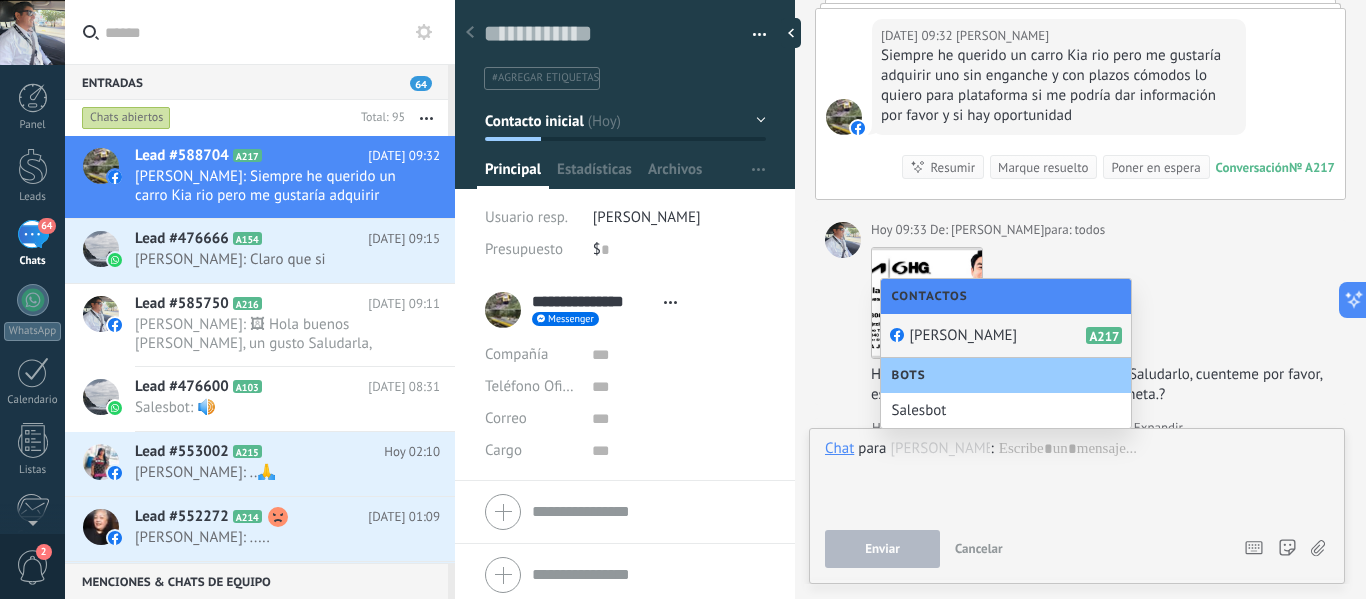 click on "[PERSON_NAME]" at bounding box center (963, 335) 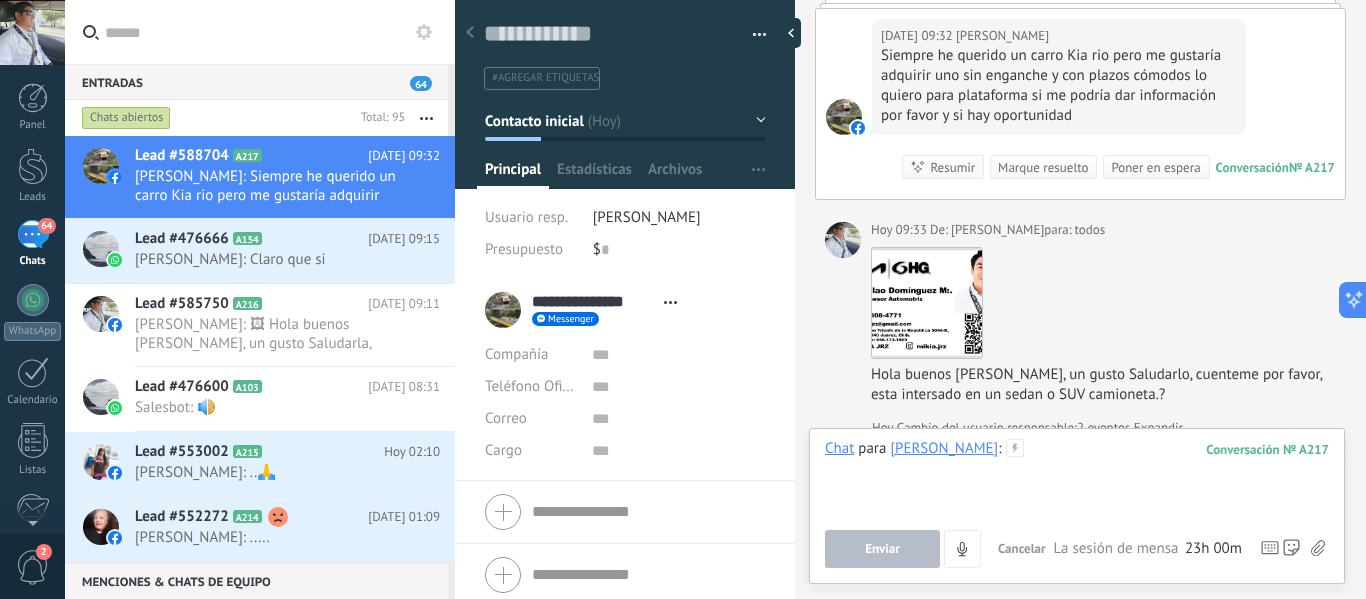 paste 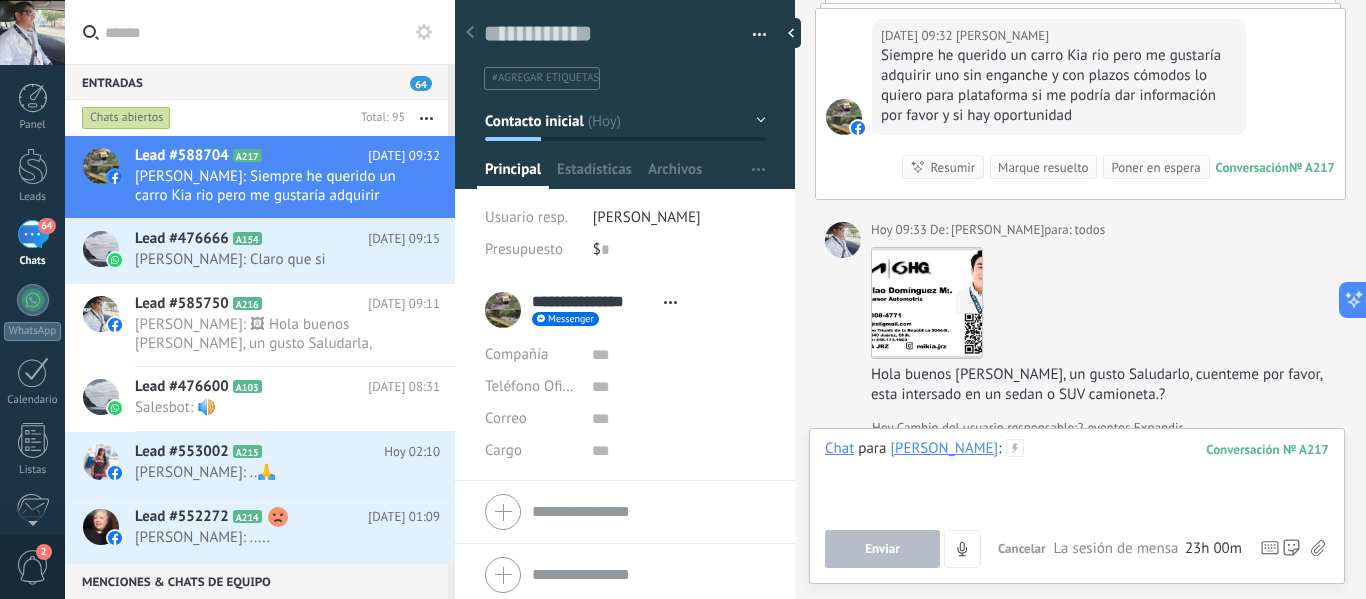 type 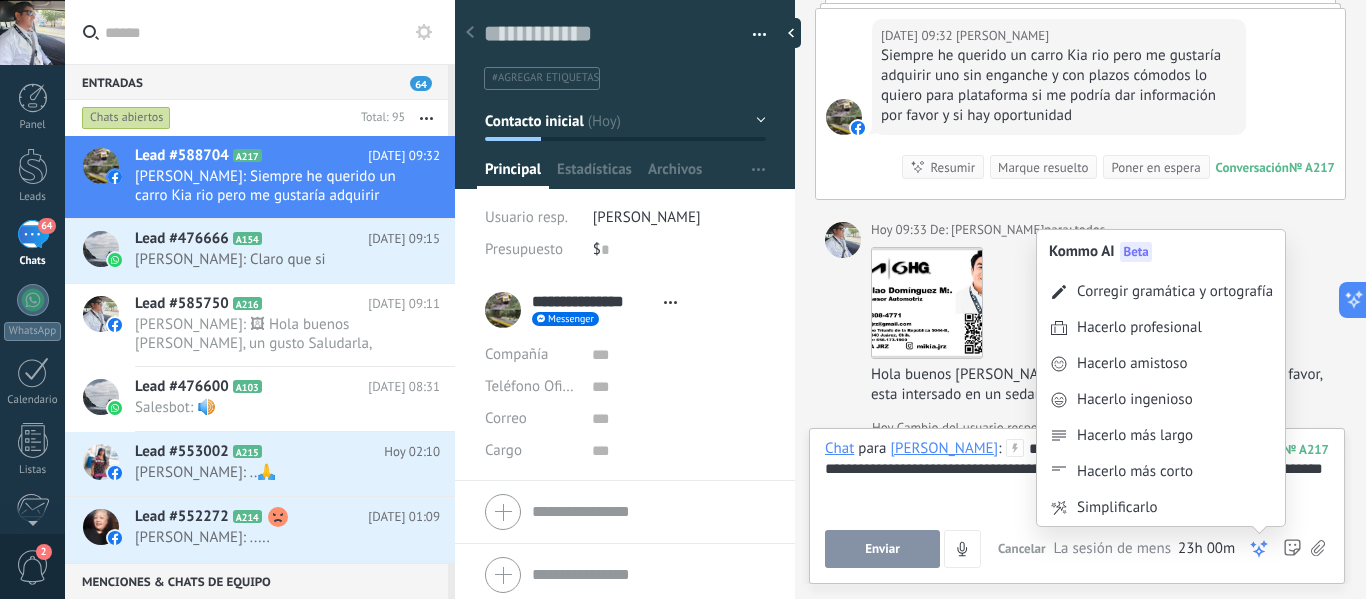 click 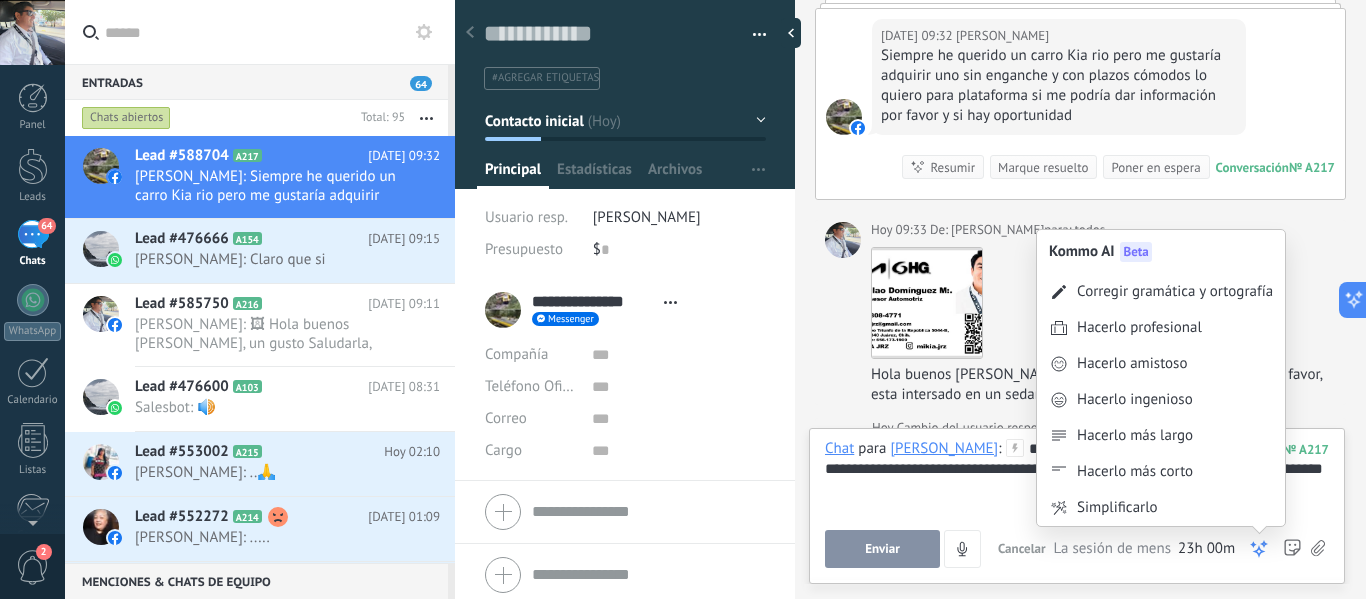 click at bounding box center (0, 0) 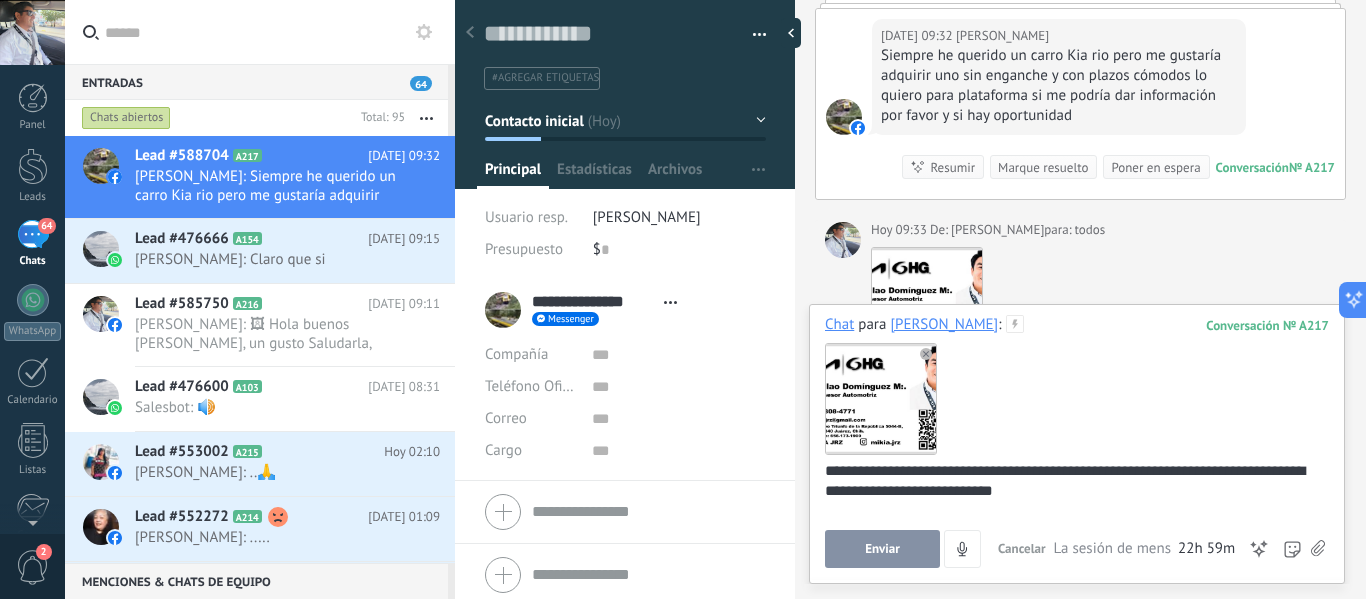 click on "Enviar" at bounding box center [882, 549] 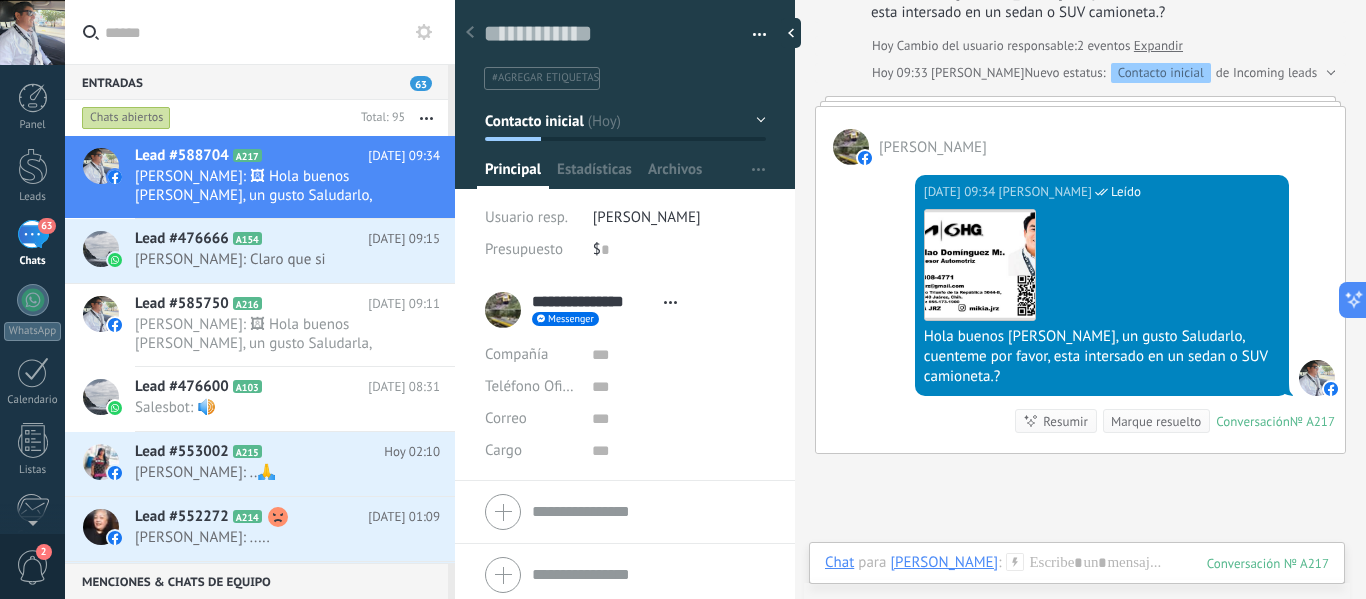 scroll, scrollTop: 800, scrollLeft: 0, axis: vertical 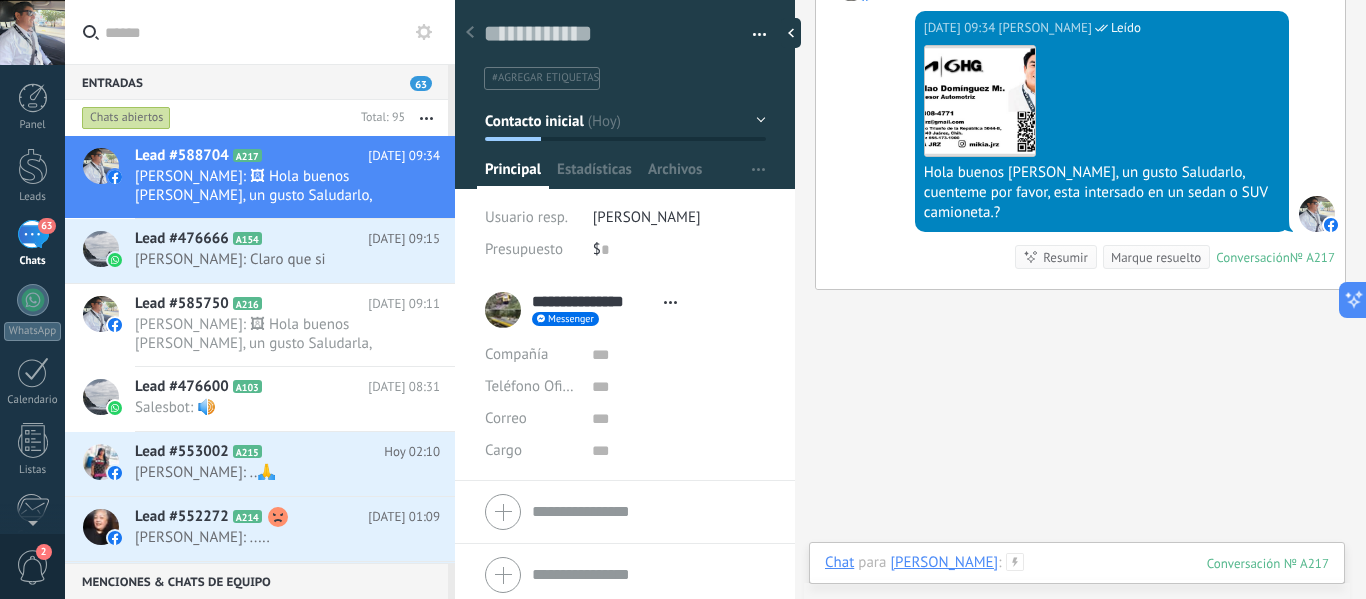 click at bounding box center (1077, 583) 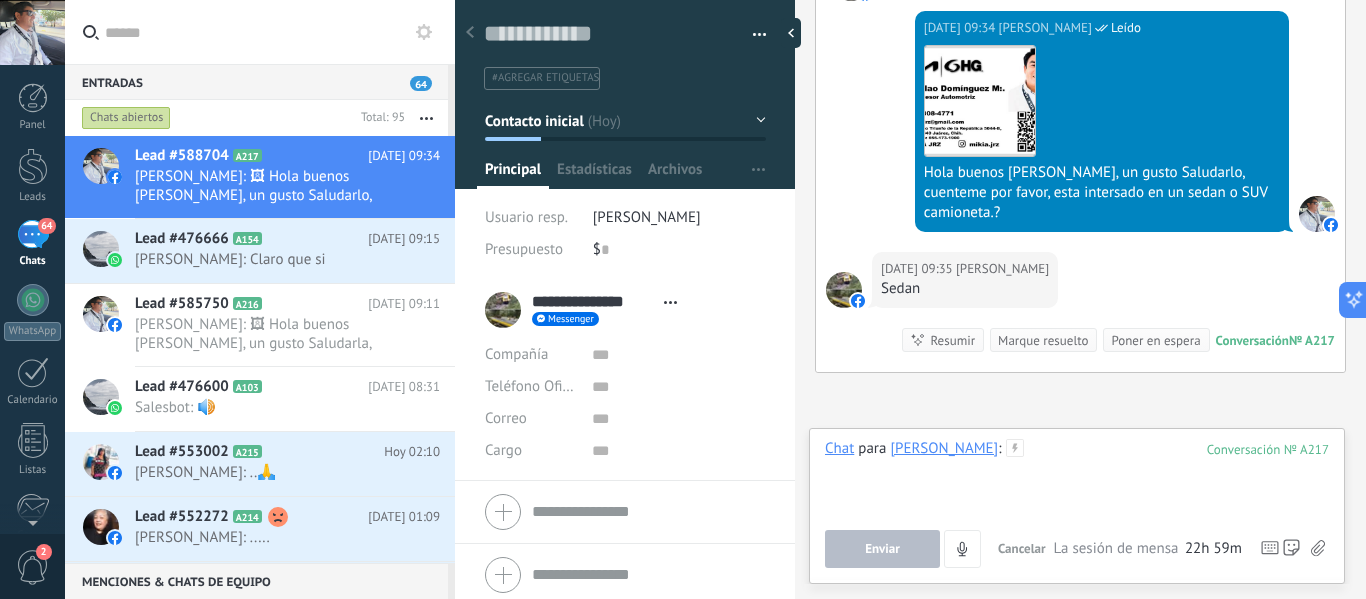 scroll, scrollTop: 887, scrollLeft: 0, axis: vertical 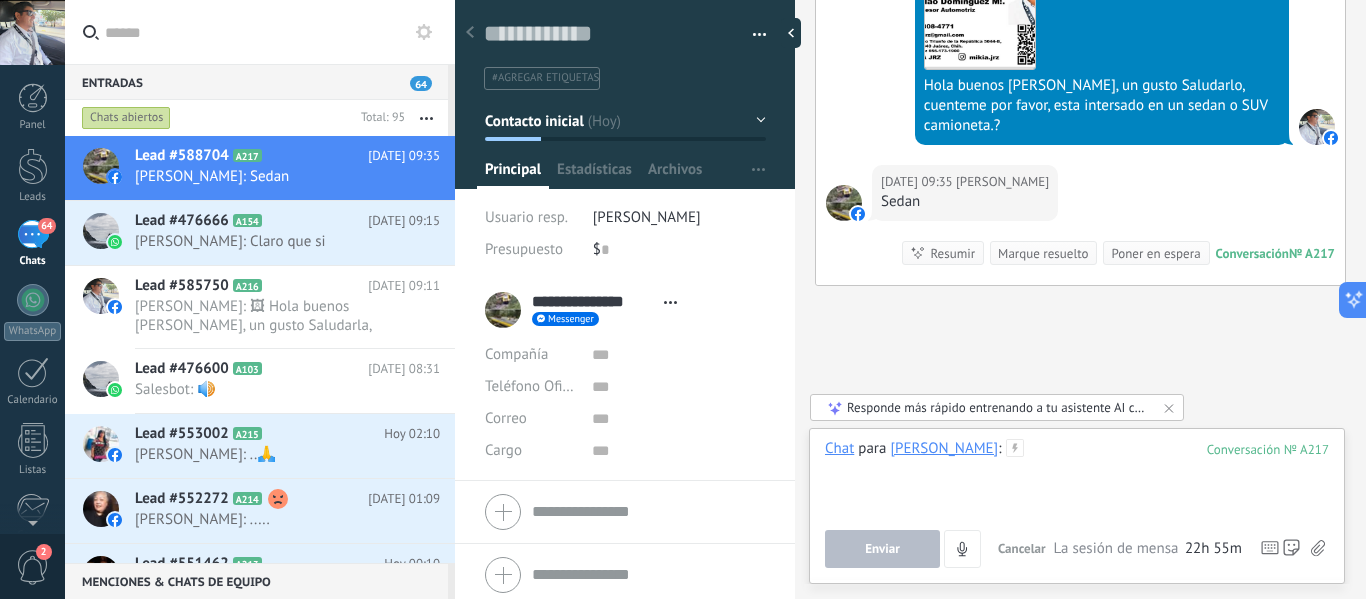 click at bounding box center [1077, 477] 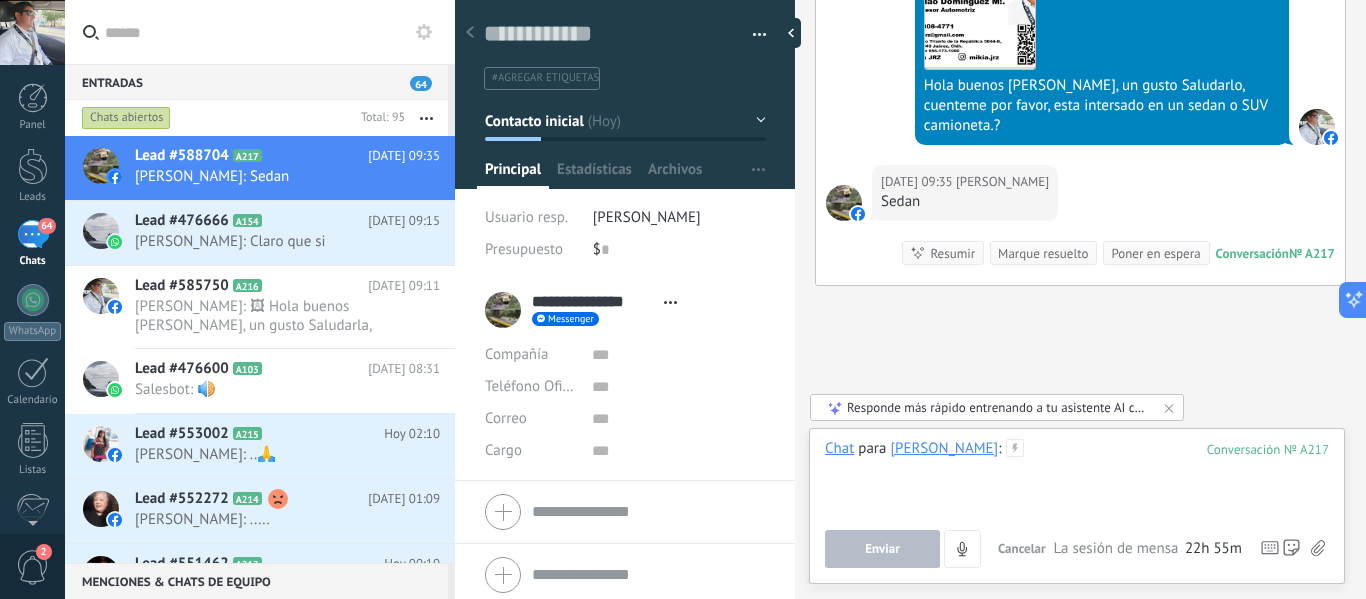 type 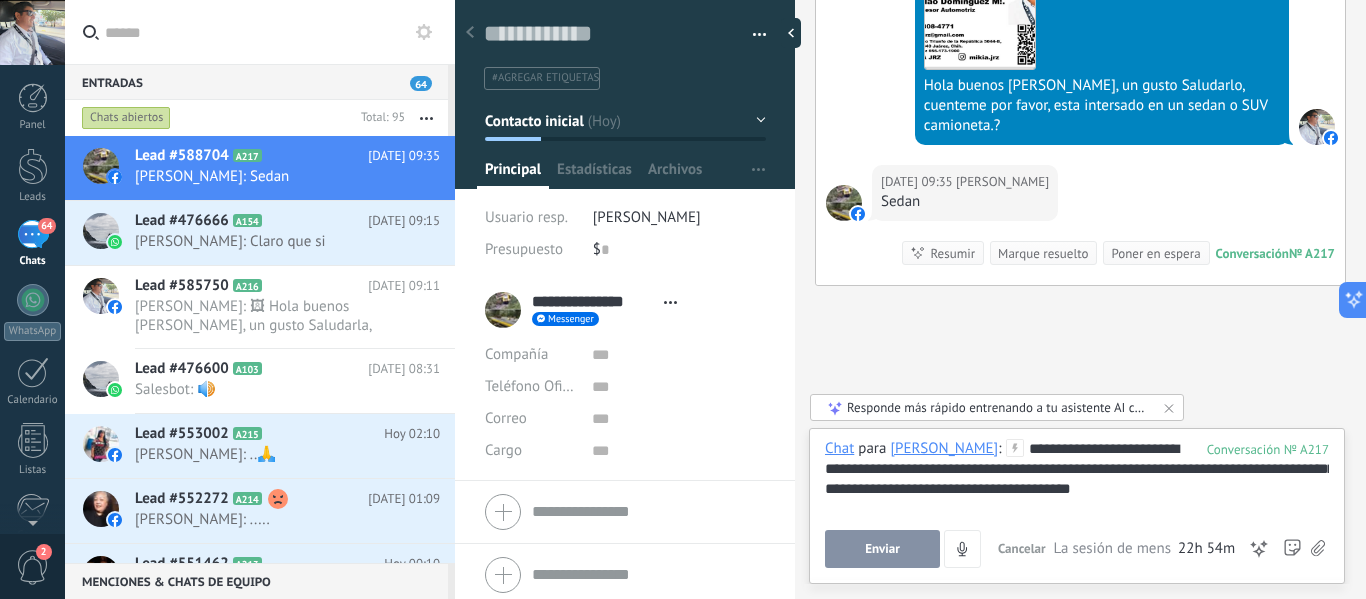 click on "Enviar" at bounding box center [882, 549] 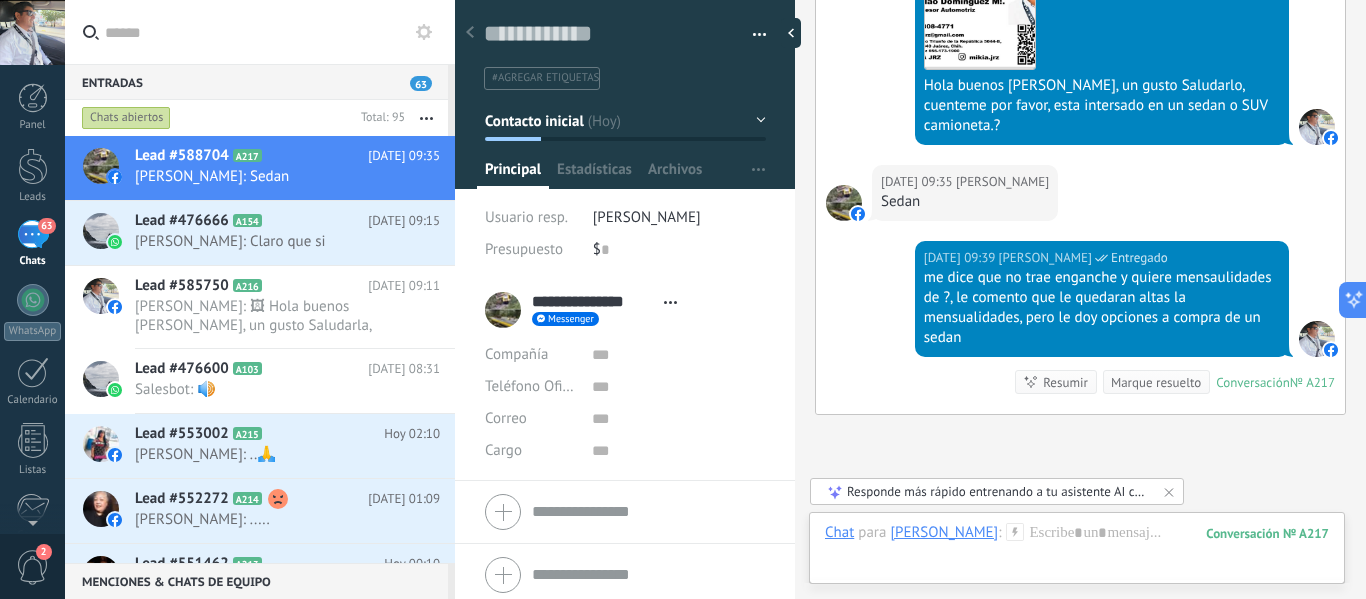 scroll, scrollTop: 1052, scrollLeft: 0, axis: vertical 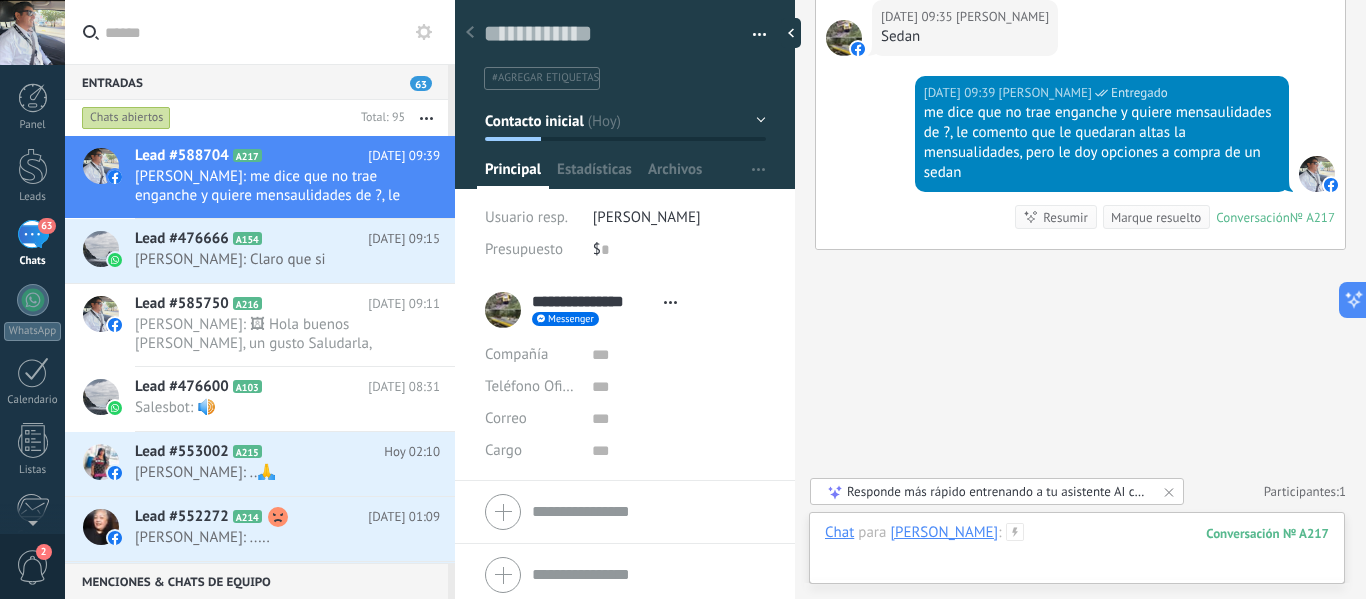 click at bounding box center (1077, 553) 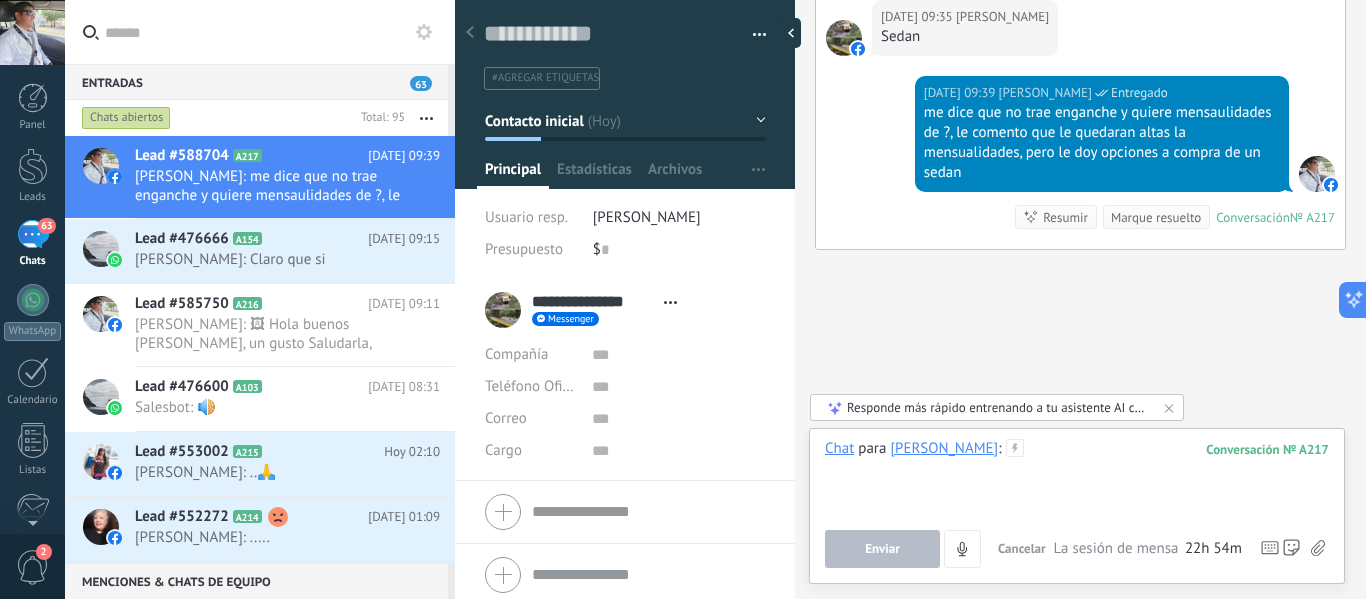 type 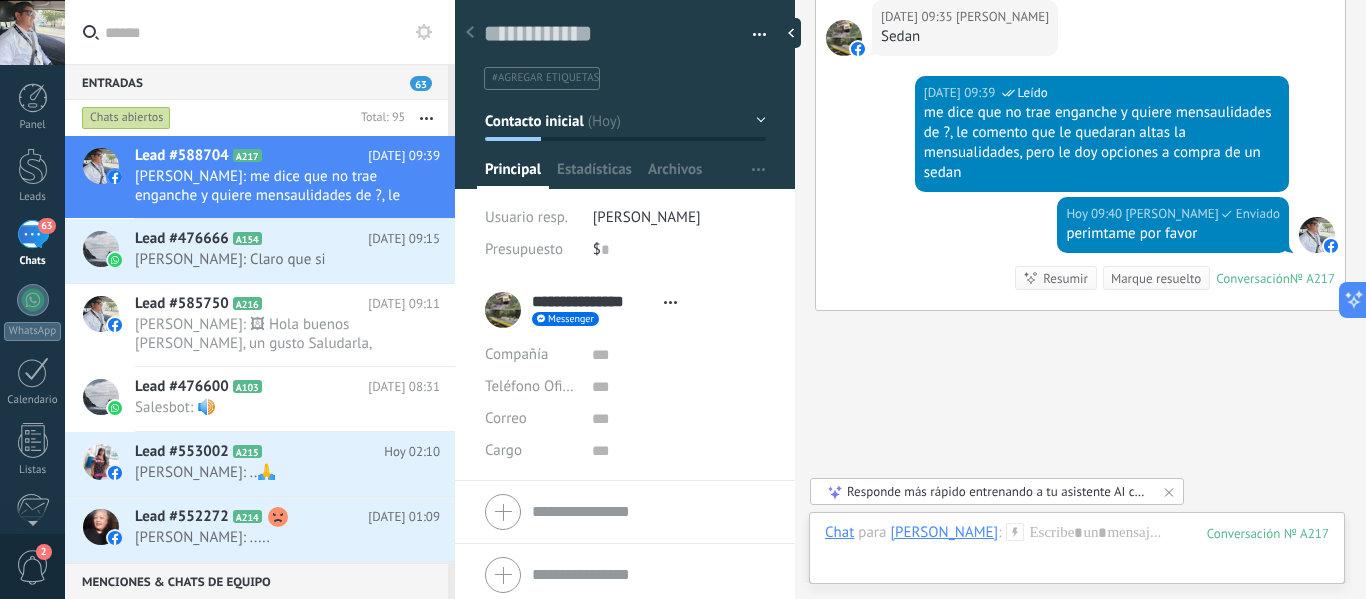 scroll, scrollTop: 1113, scrollLeft: 0, axis: vertical 